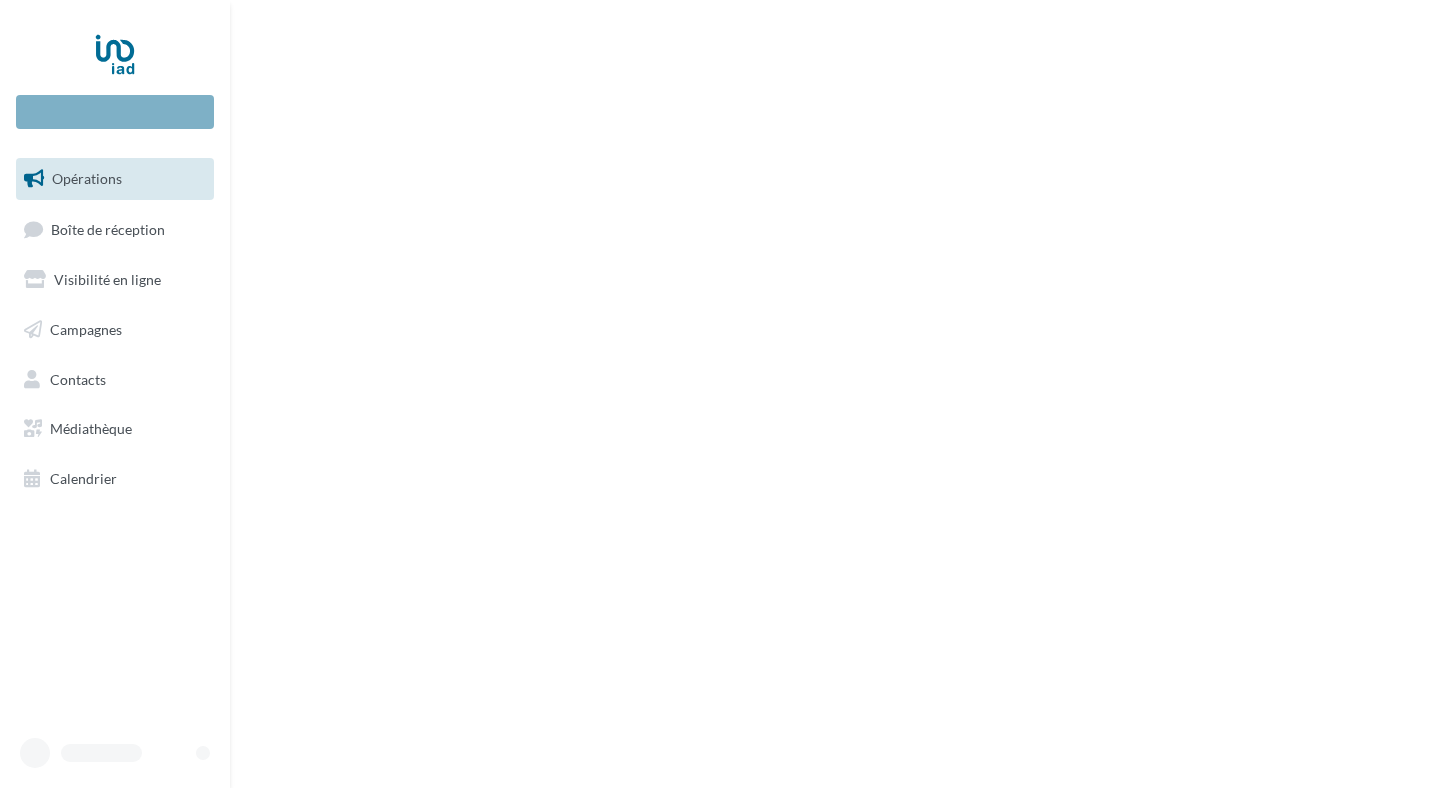 scroll, scrollTop: 0, scrollLeft: 0, axis: both 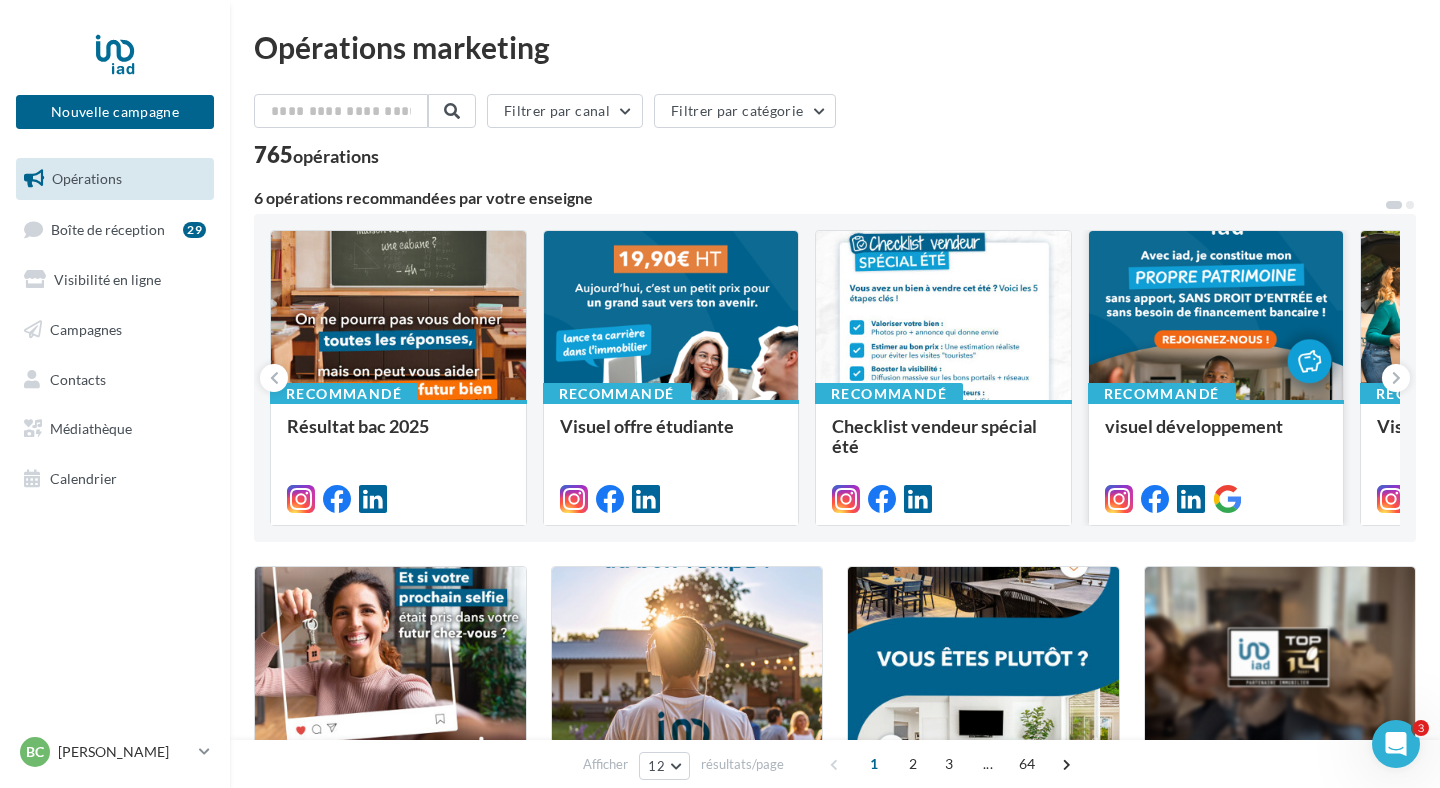 click at bounding box center [1216, 316] 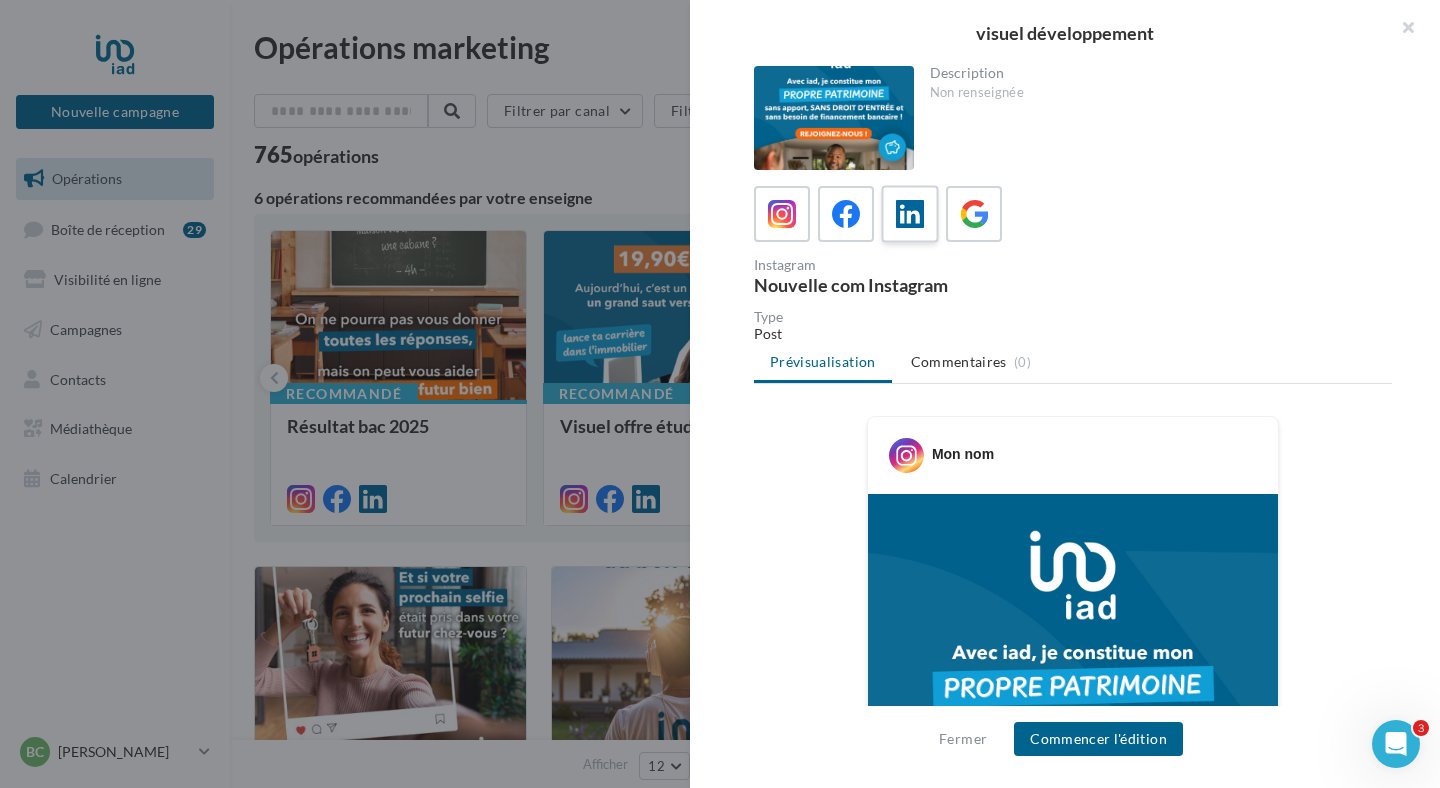 click at bounding box center (910, 214) 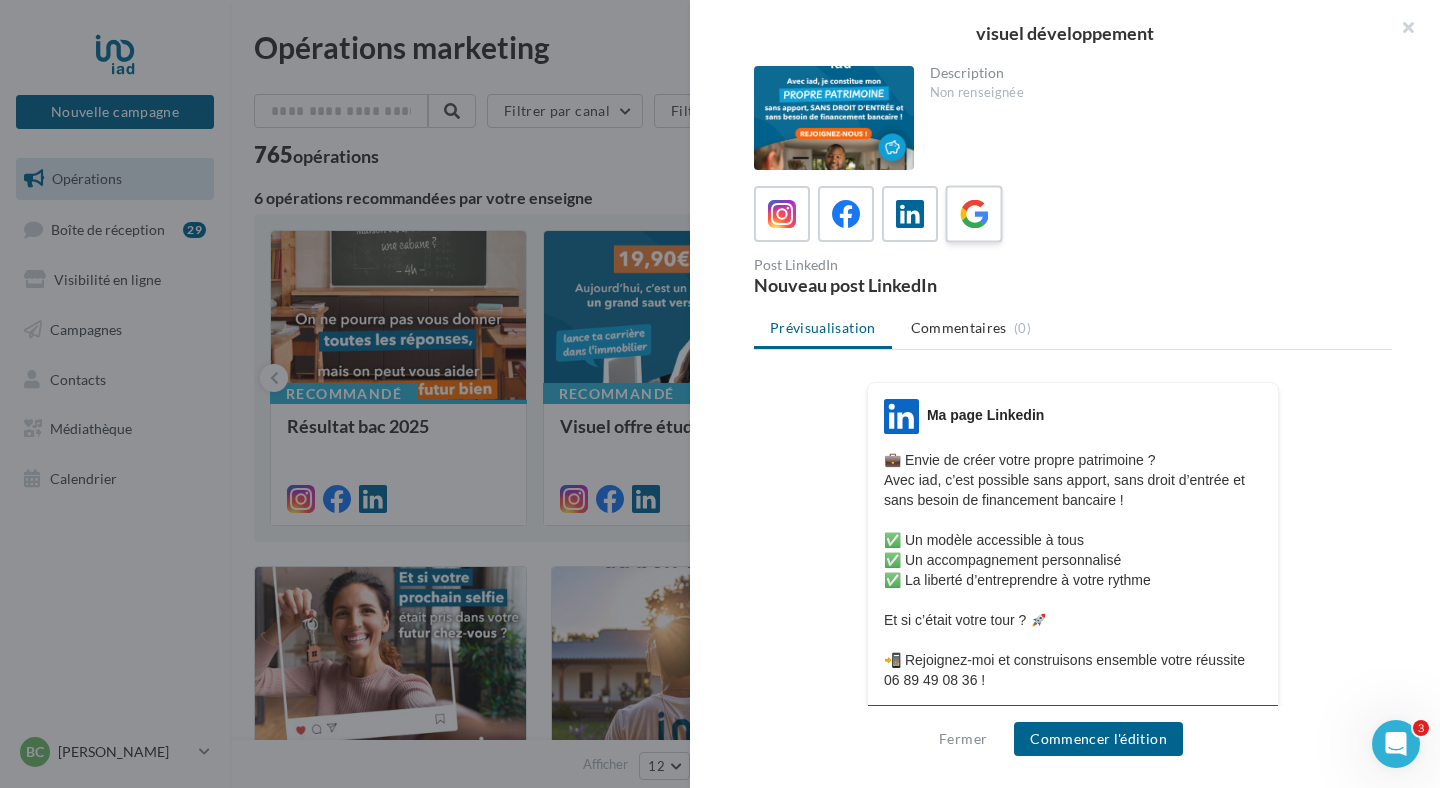 click at bounding box center [973, 213] 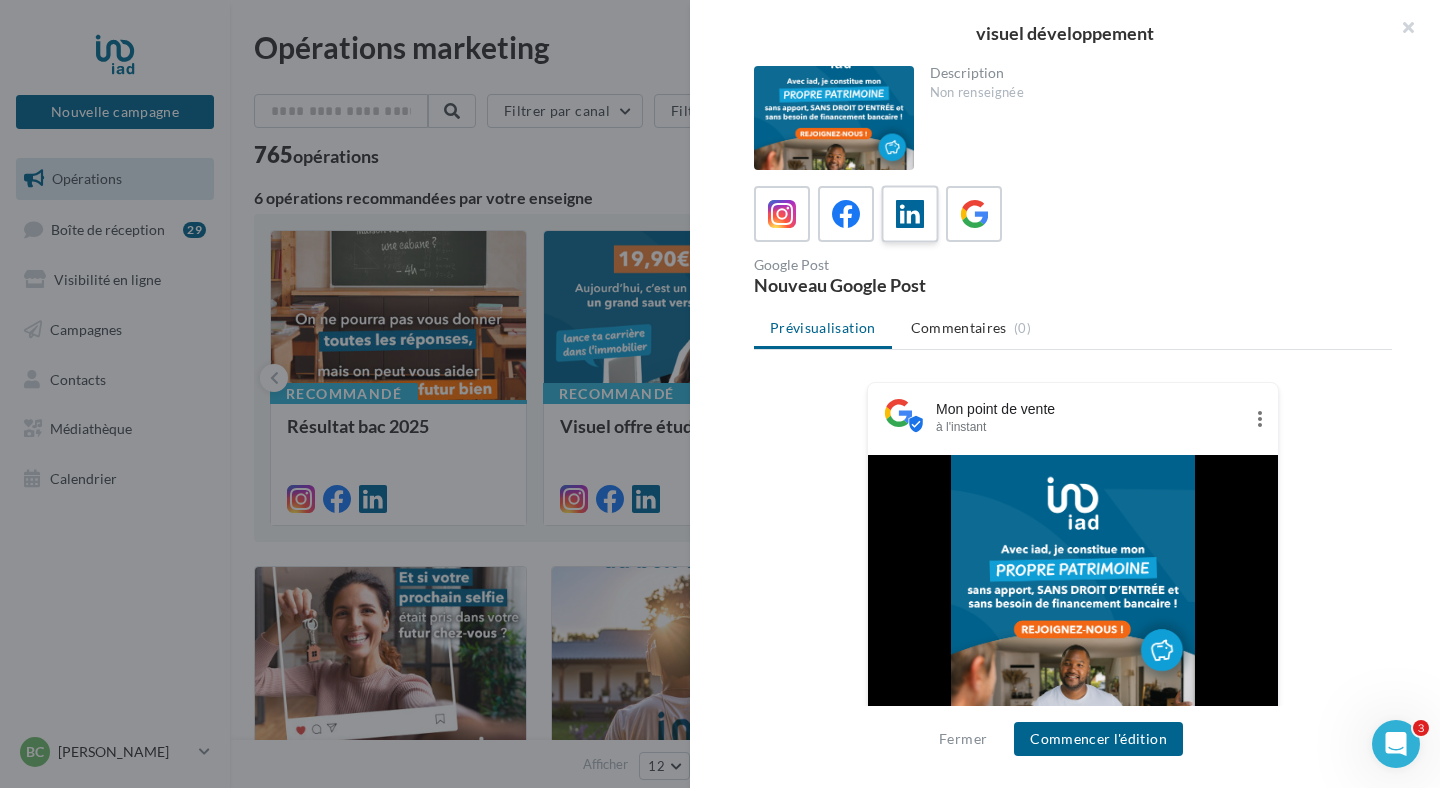 click at bounding box center [910, 214] 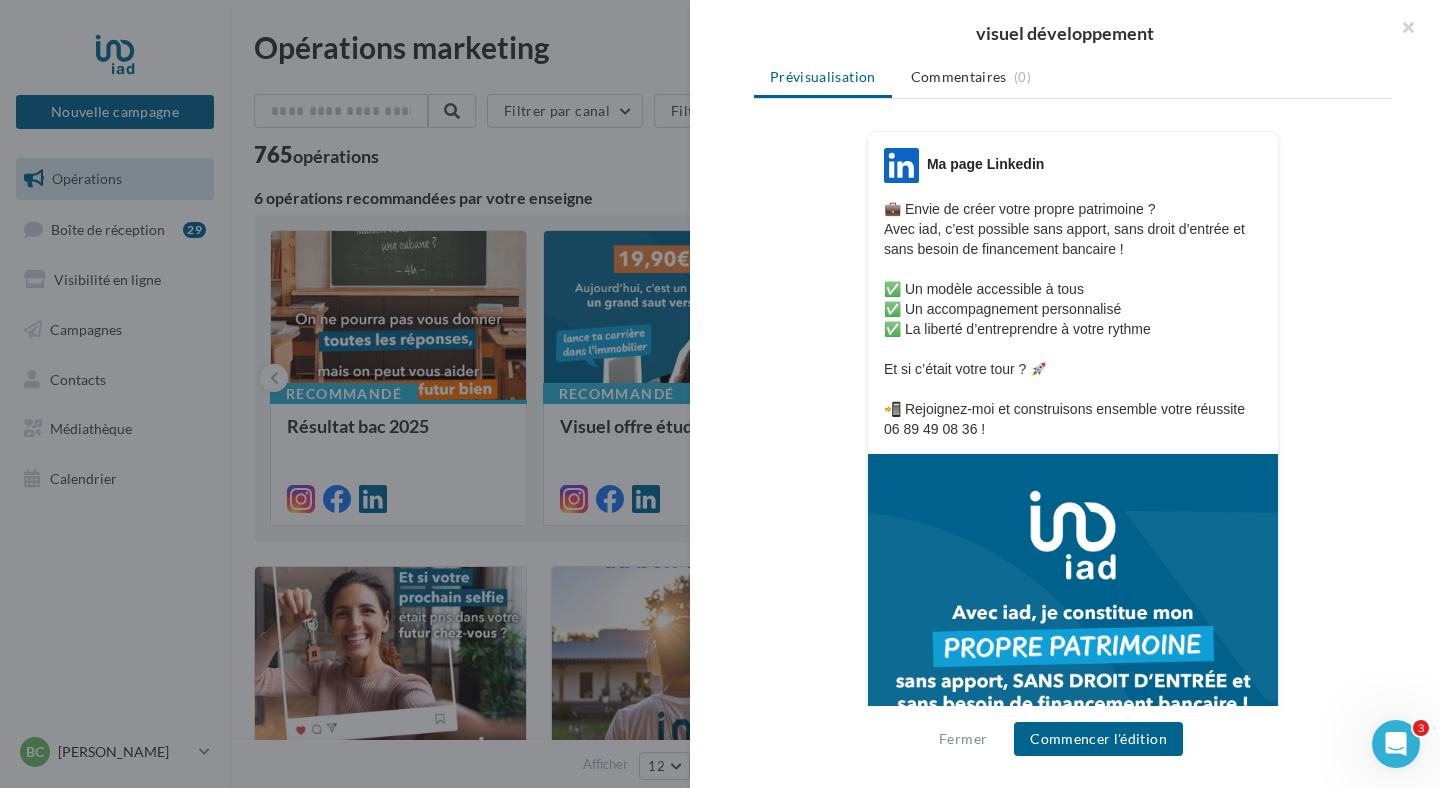 scroll, scrollTop: 249, scrollLeft: 0, axis: vertical 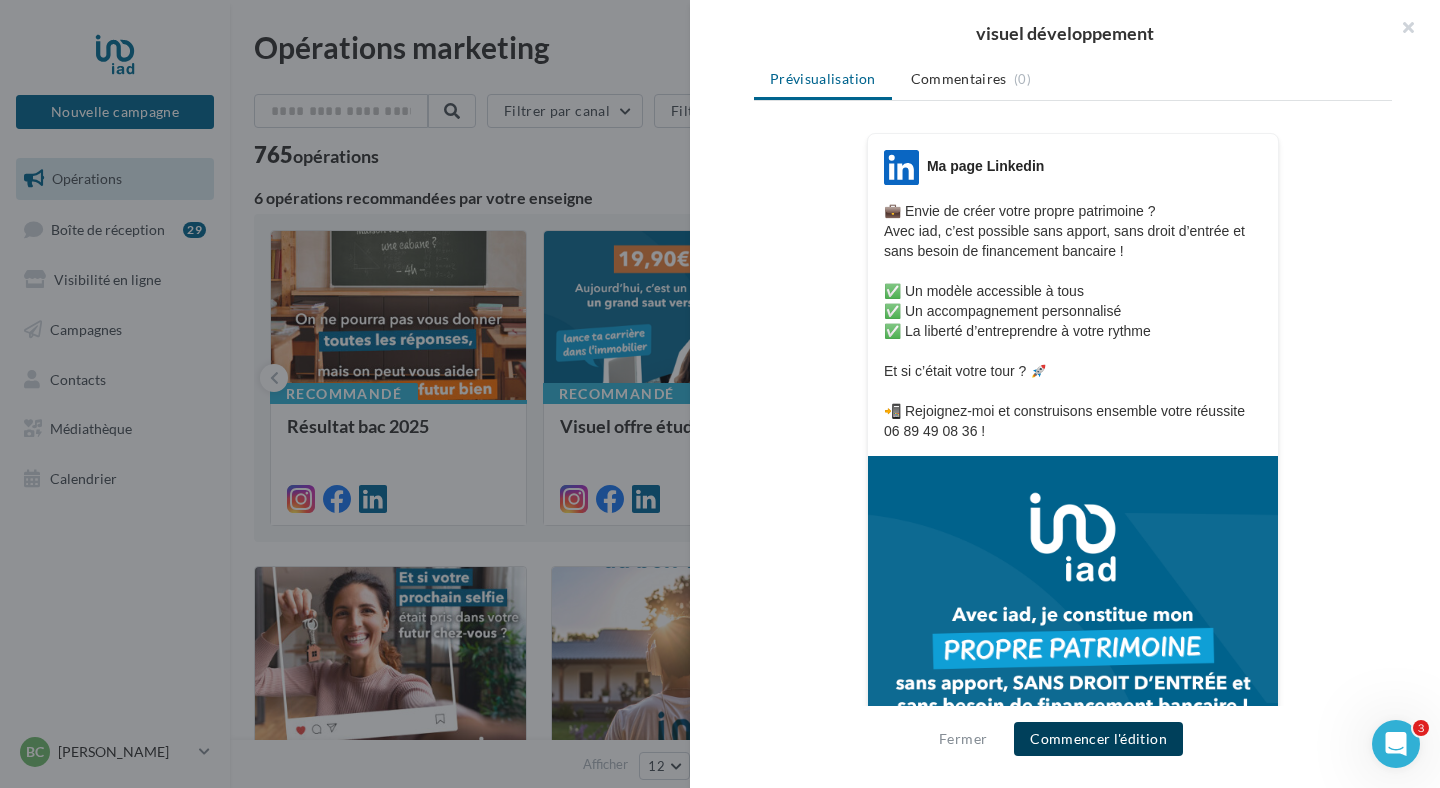 click on "Commencer l'édition" at bounding box center [1098, 739] 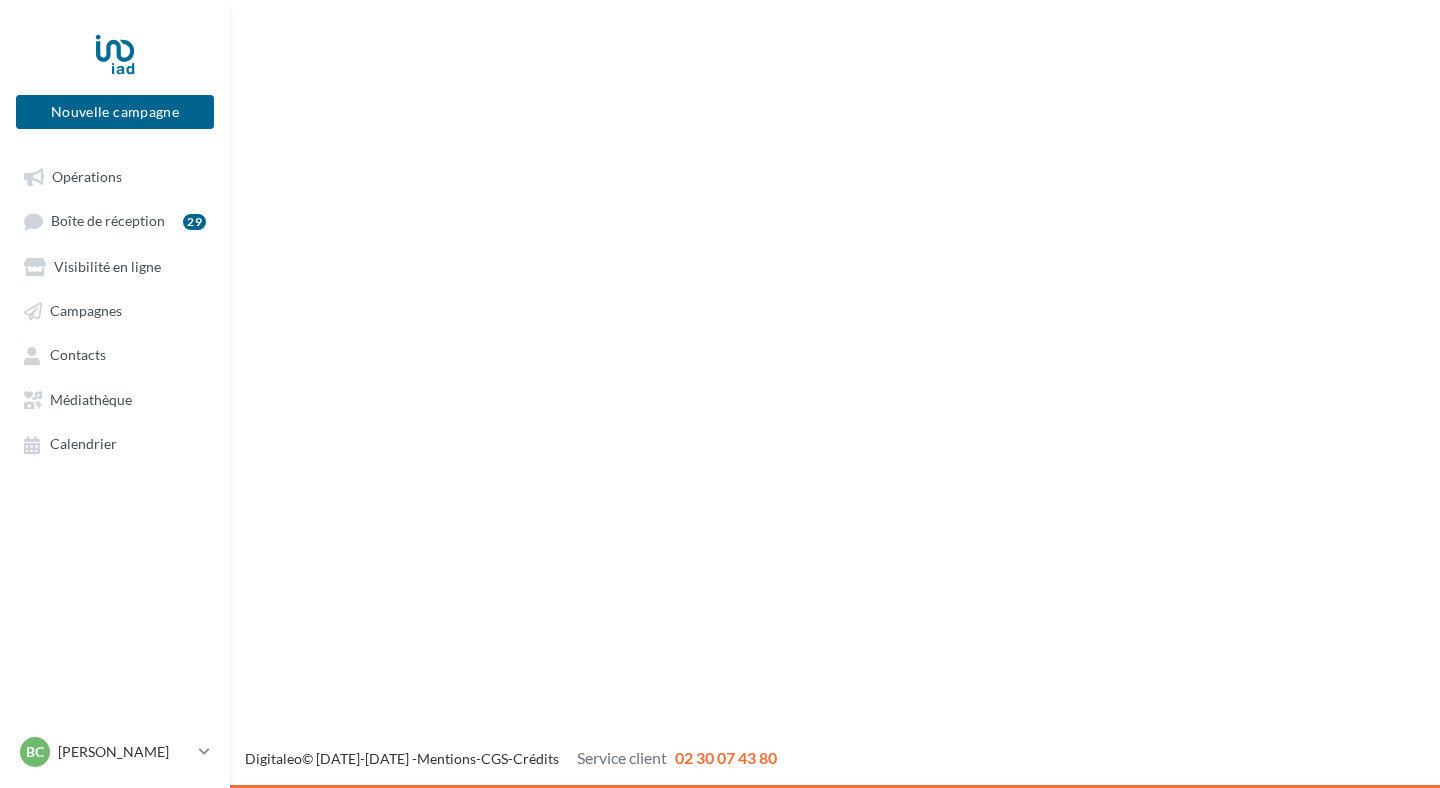 scroll, scrollTop: 0, scrollLeft: 0, axis: both 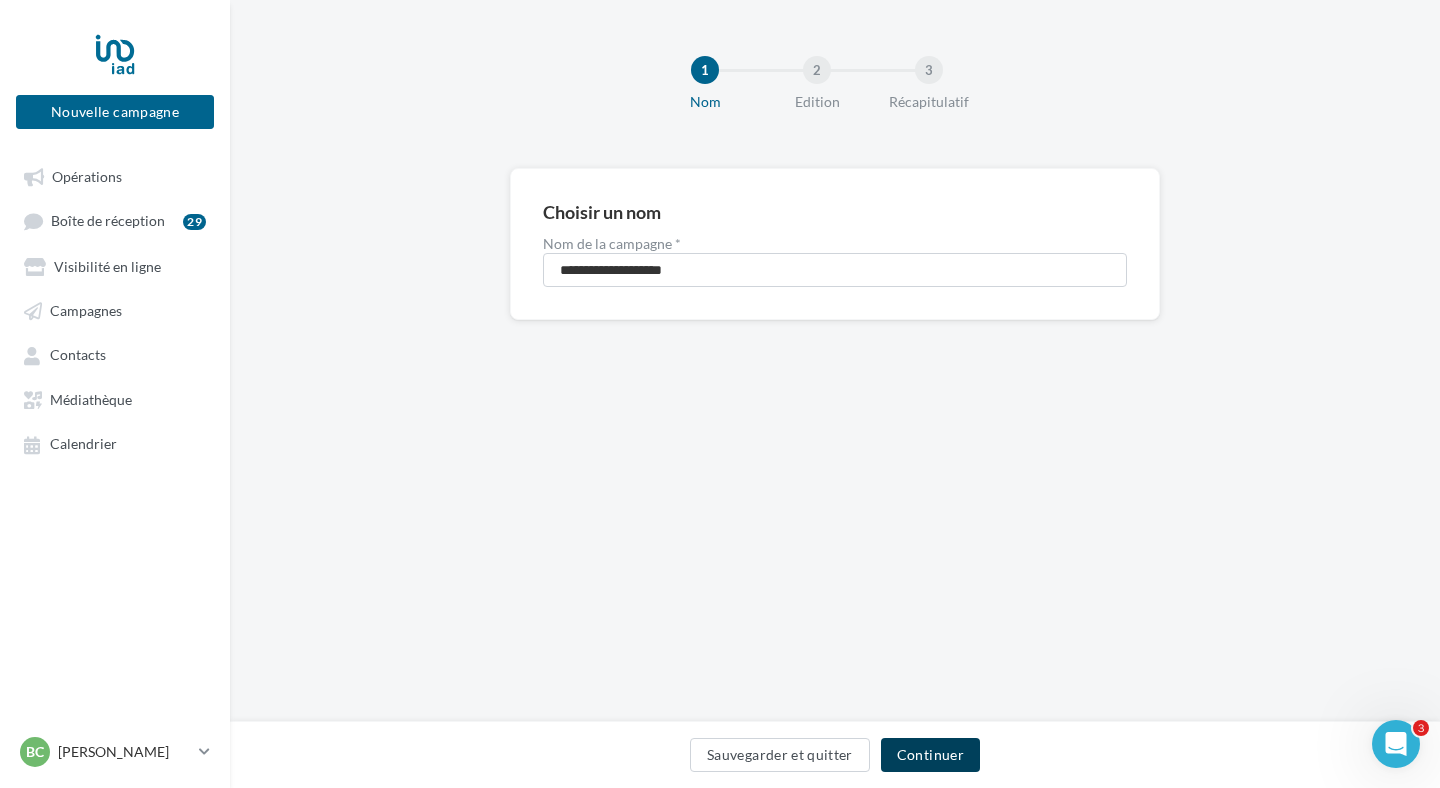 click on "Continuer" at bounding box center (930, 755) 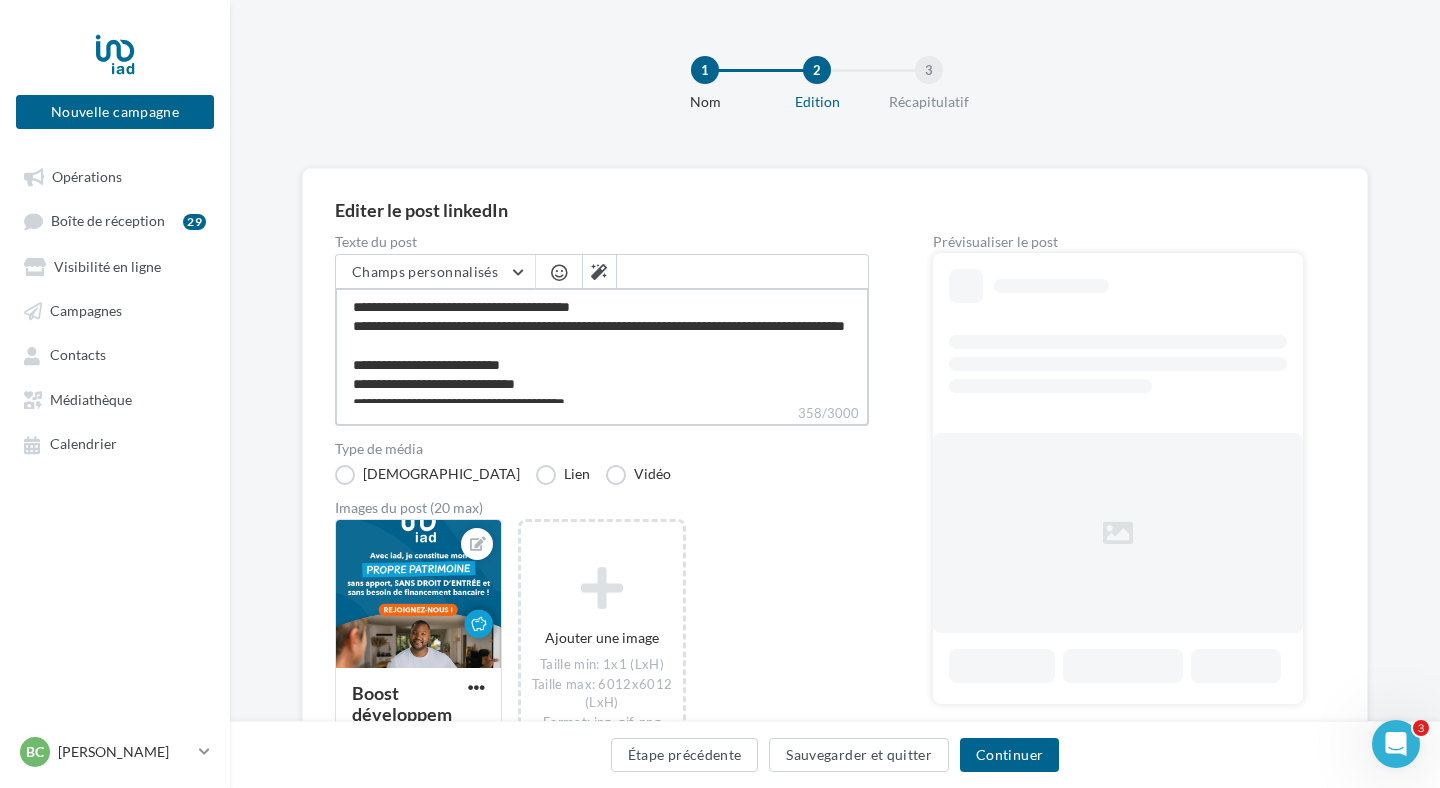 click on "**********" at bounding box center [602, 345] 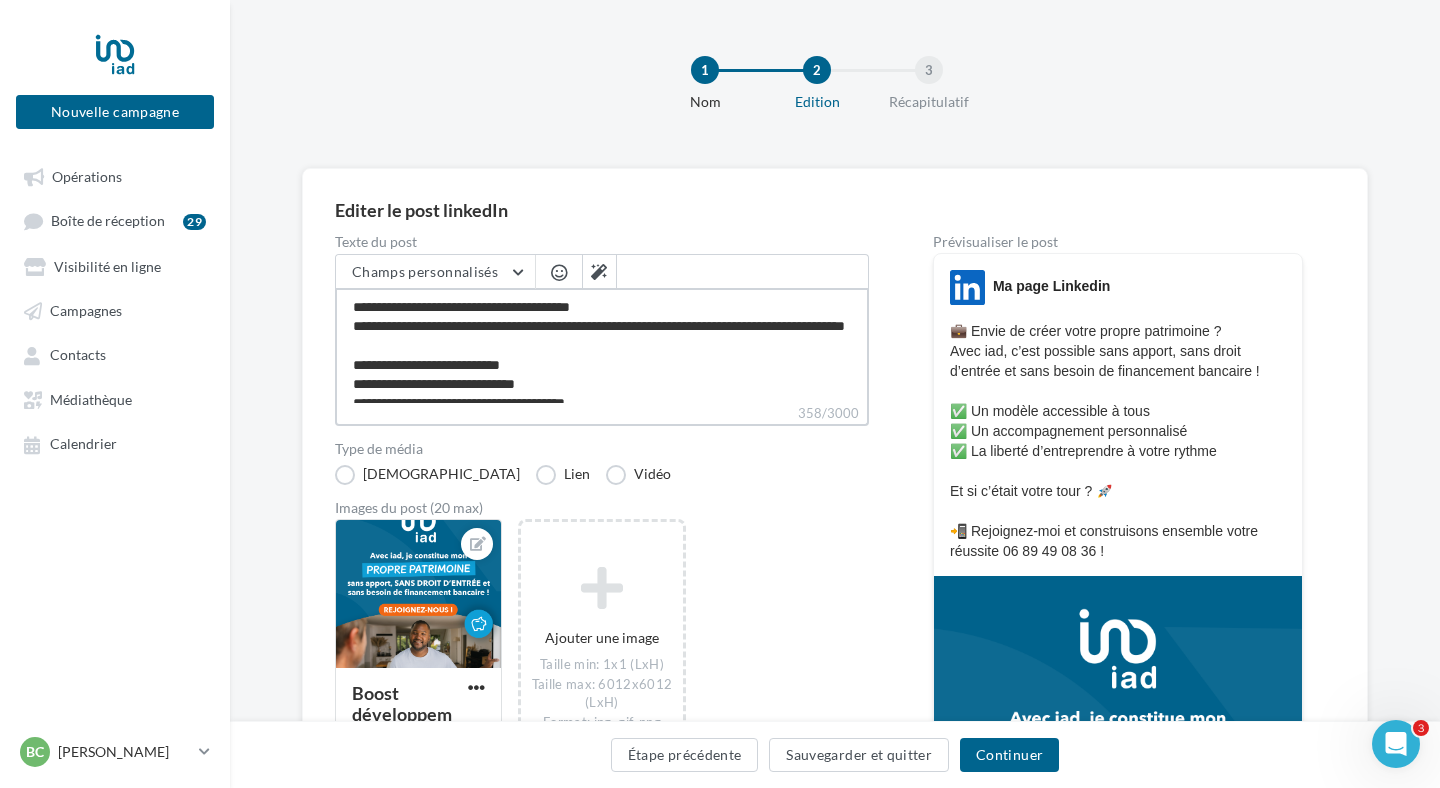 paste on "**********" 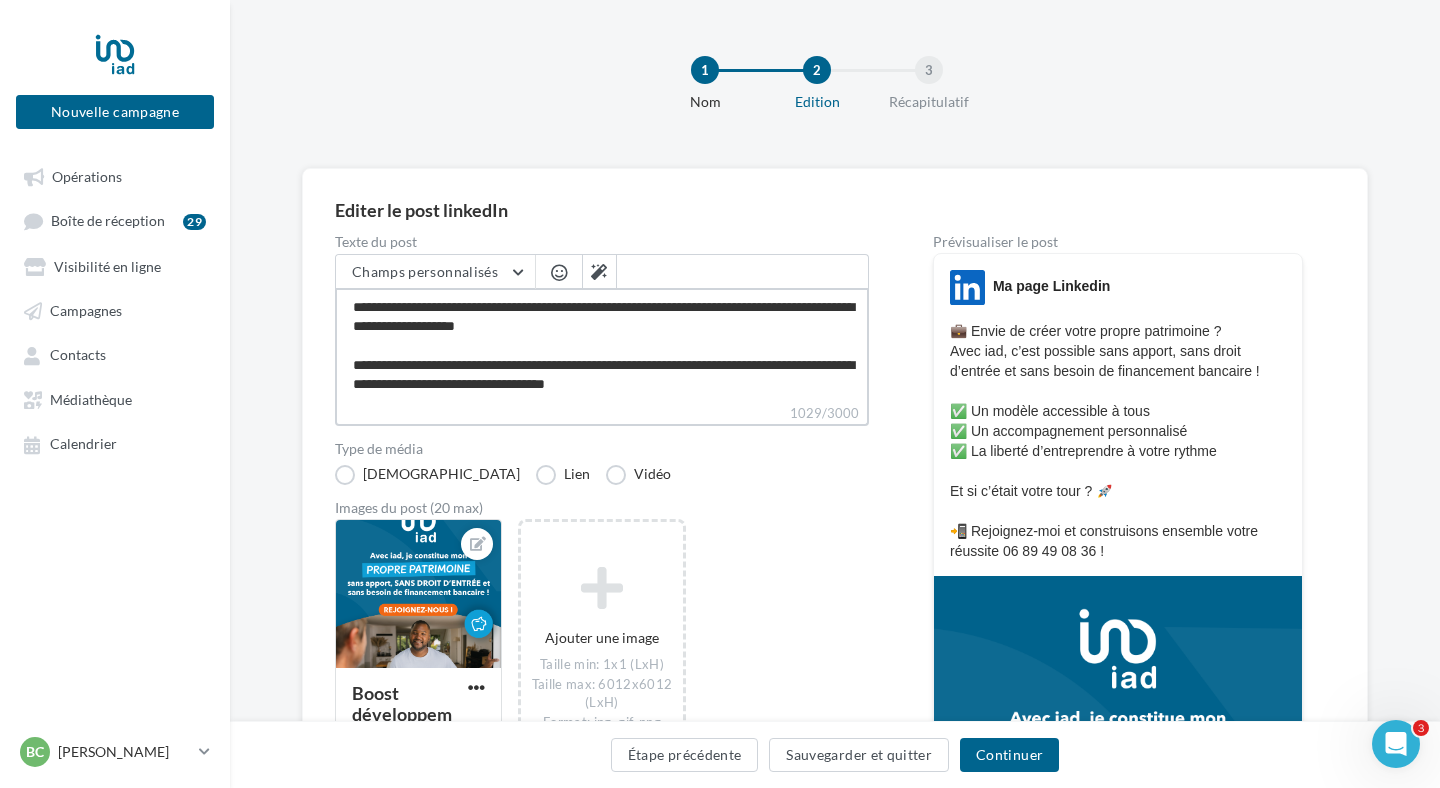 scroll, scrollTop: 375, scrollLeft: 0, axis: vertical 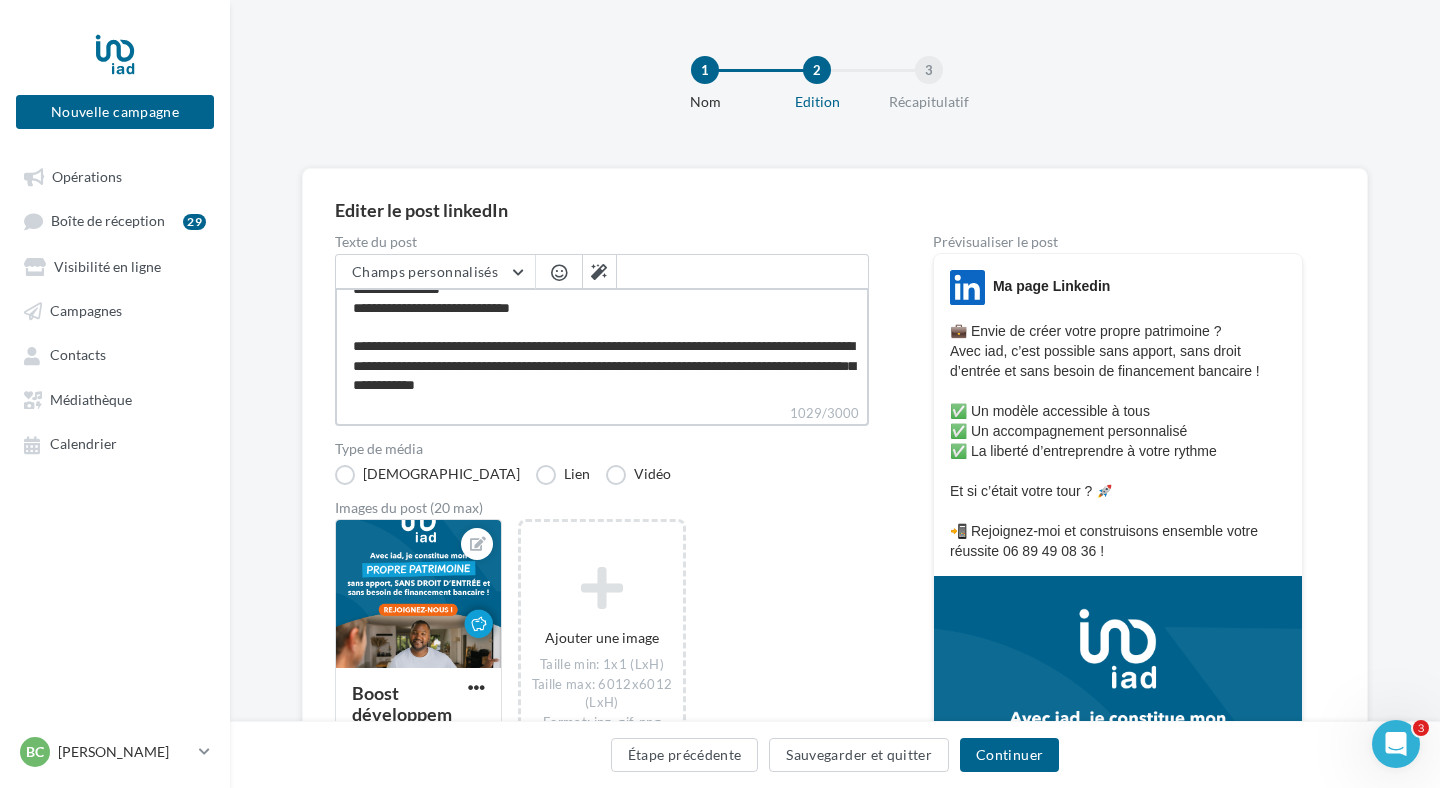 click on "1029/3000" at bounding box center (602, 345) 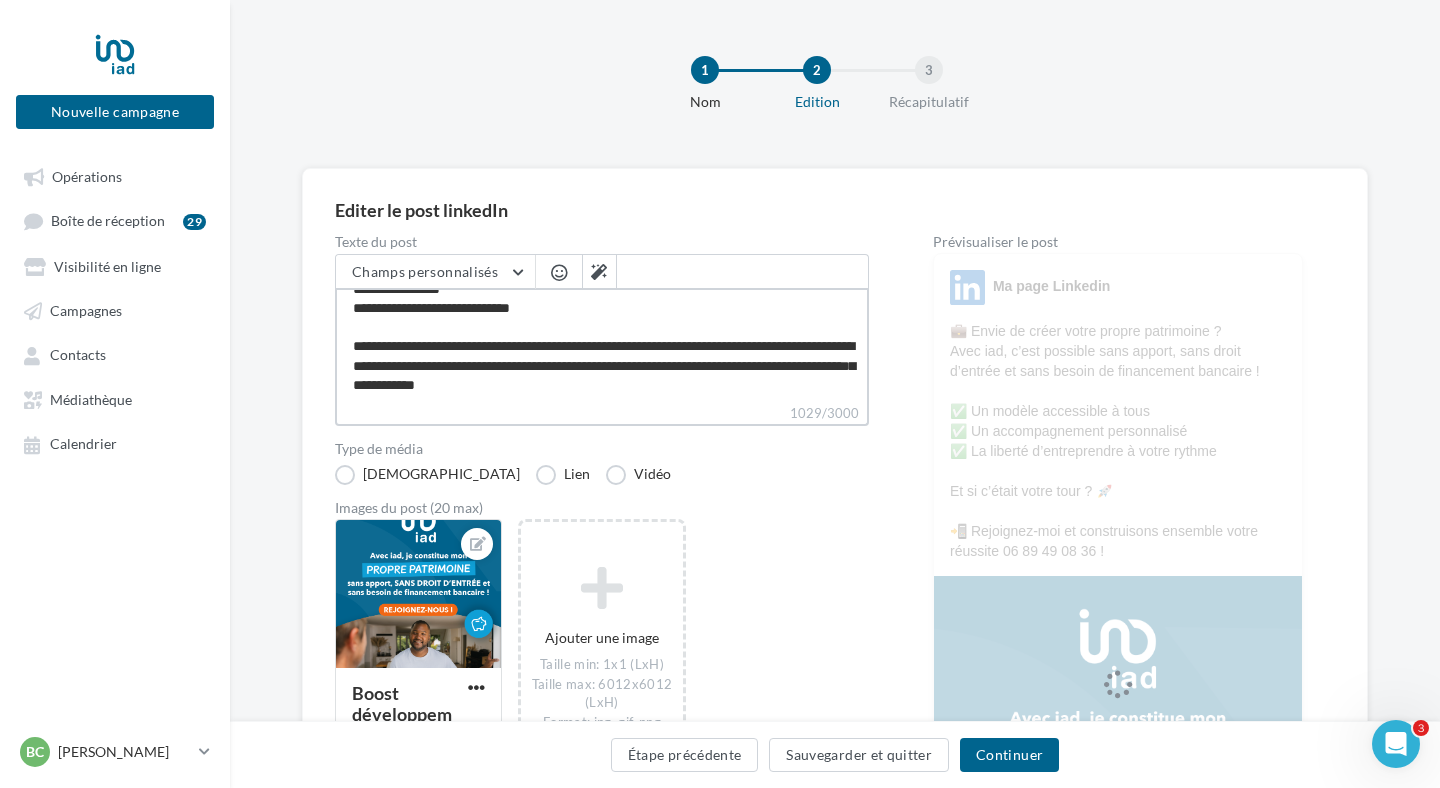 type on "**********" 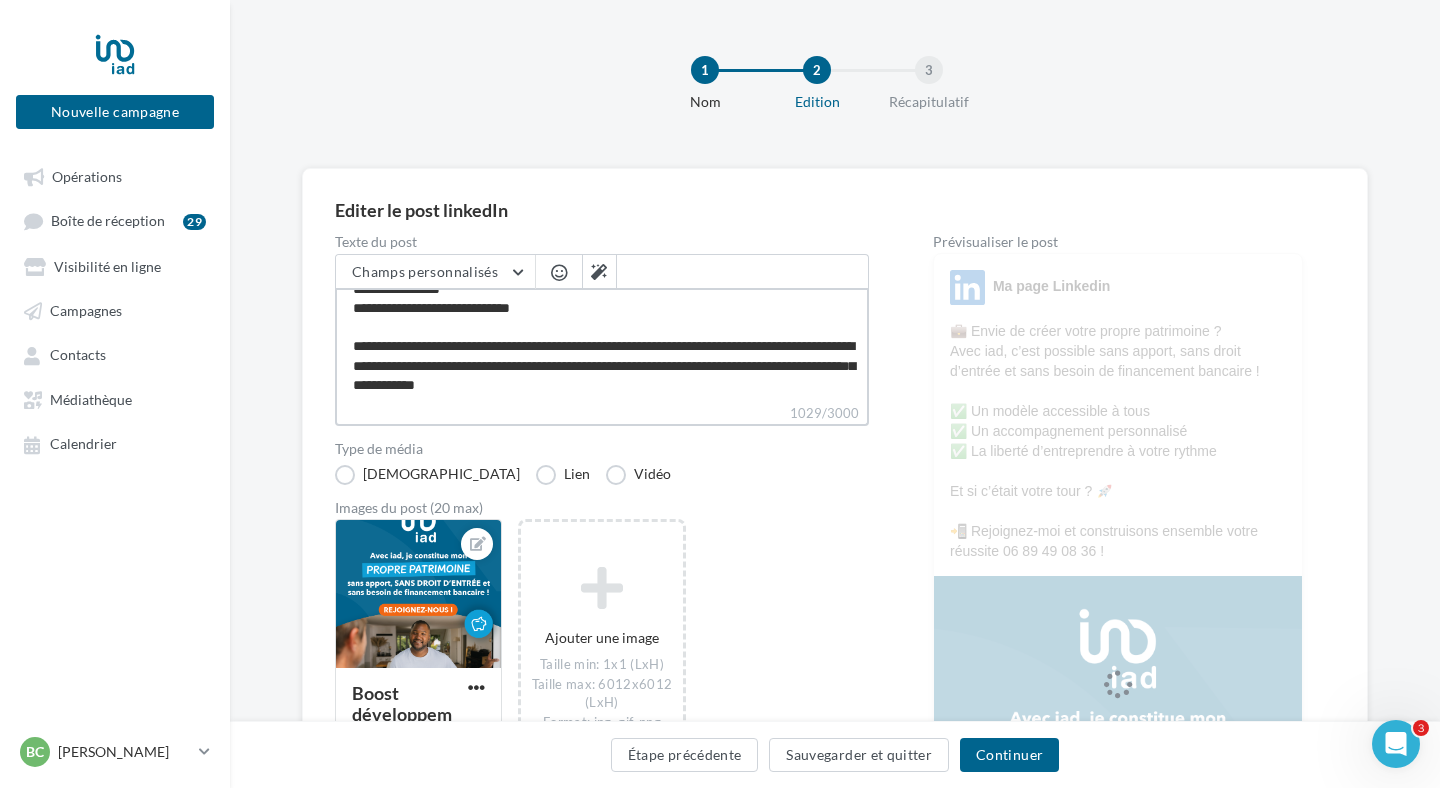 type on "**********" 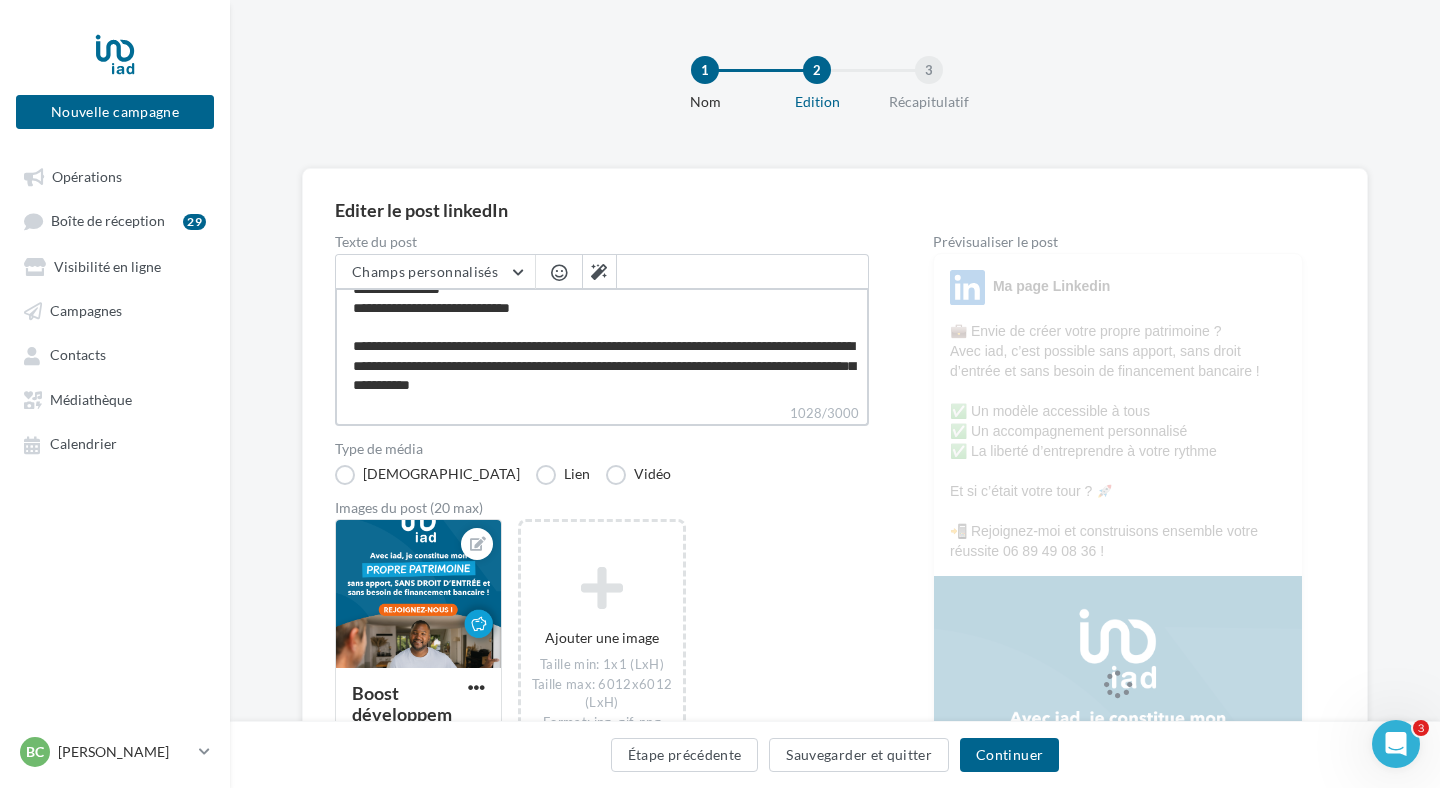 type on "**********" 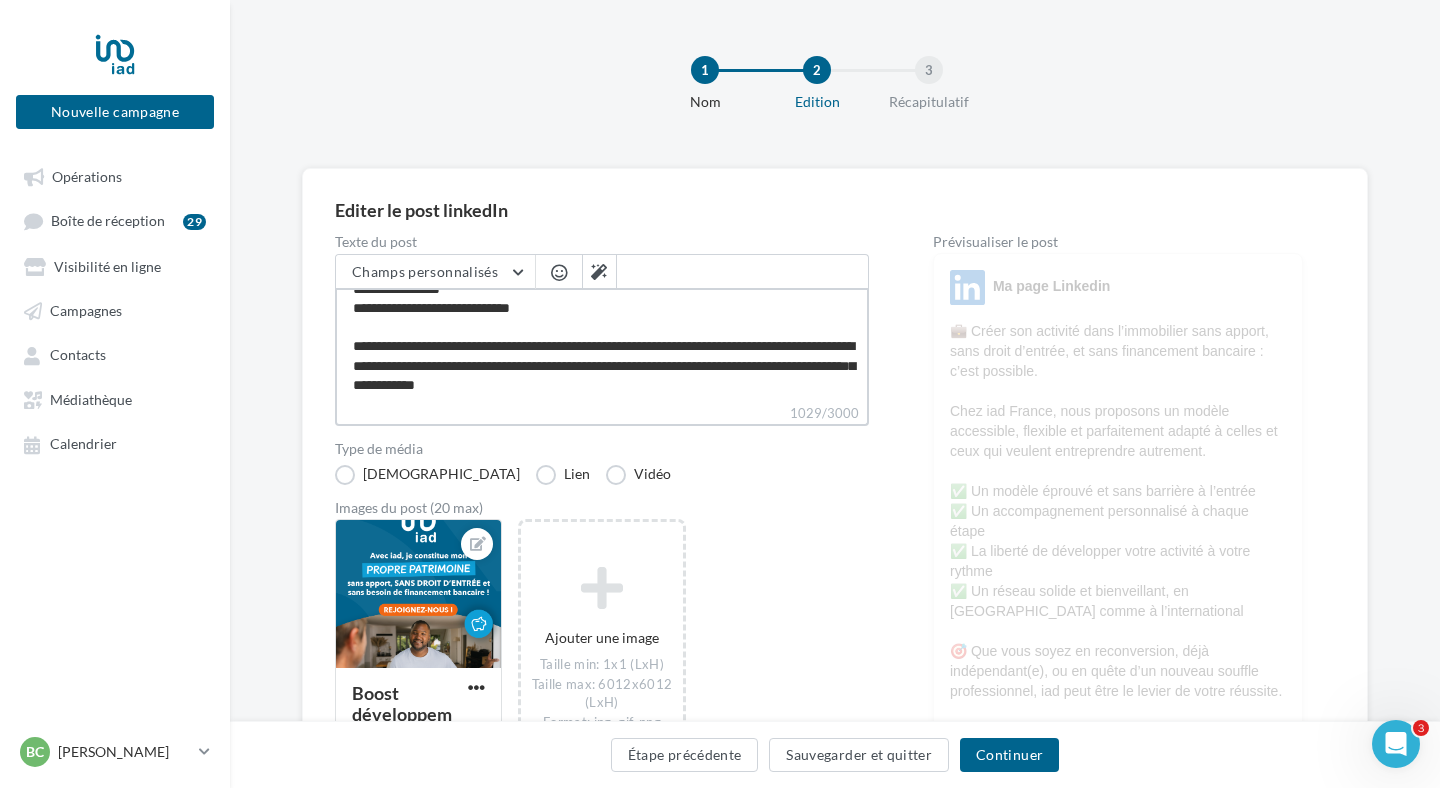 click on "1029/3000" at bounding box center [602, 345] 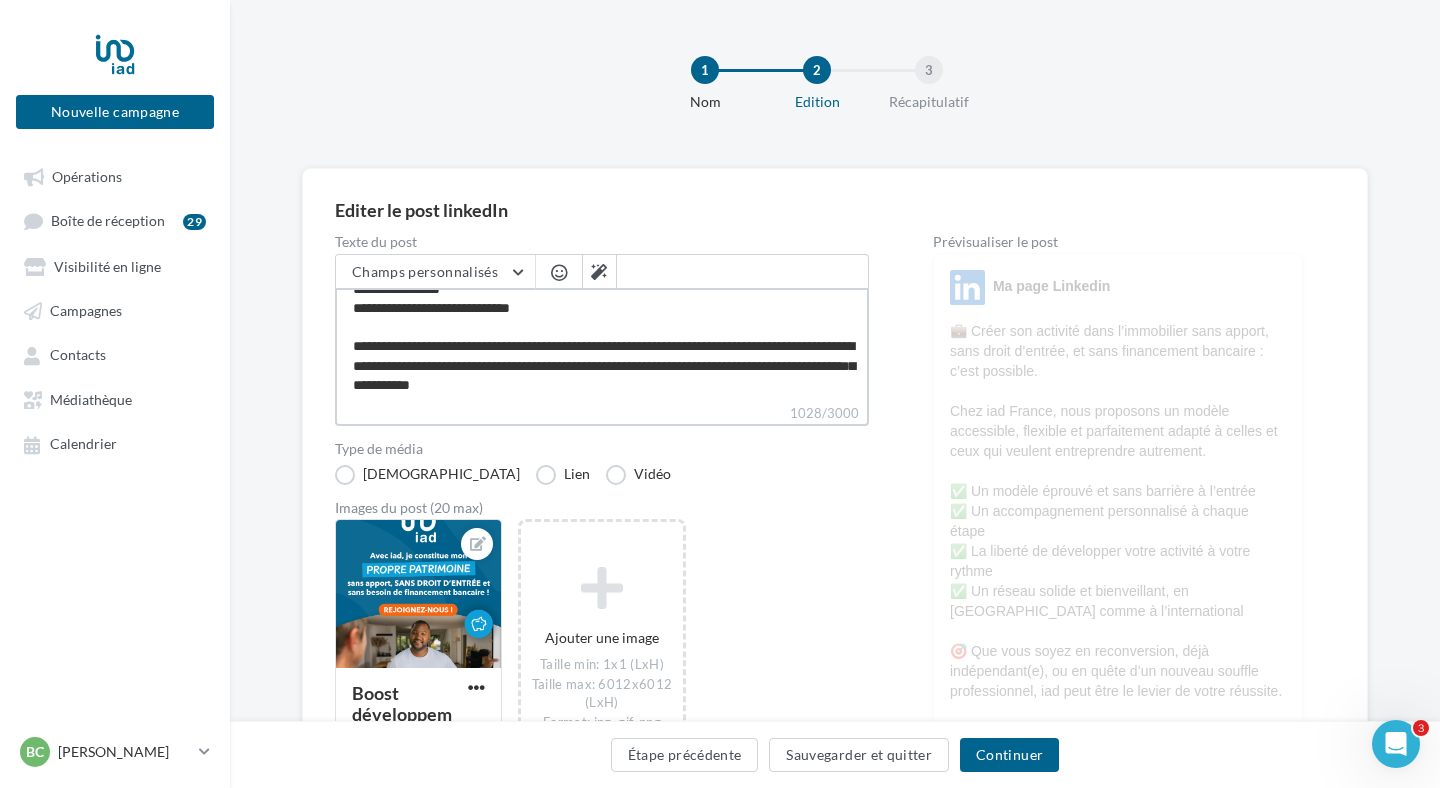 type on "**********" 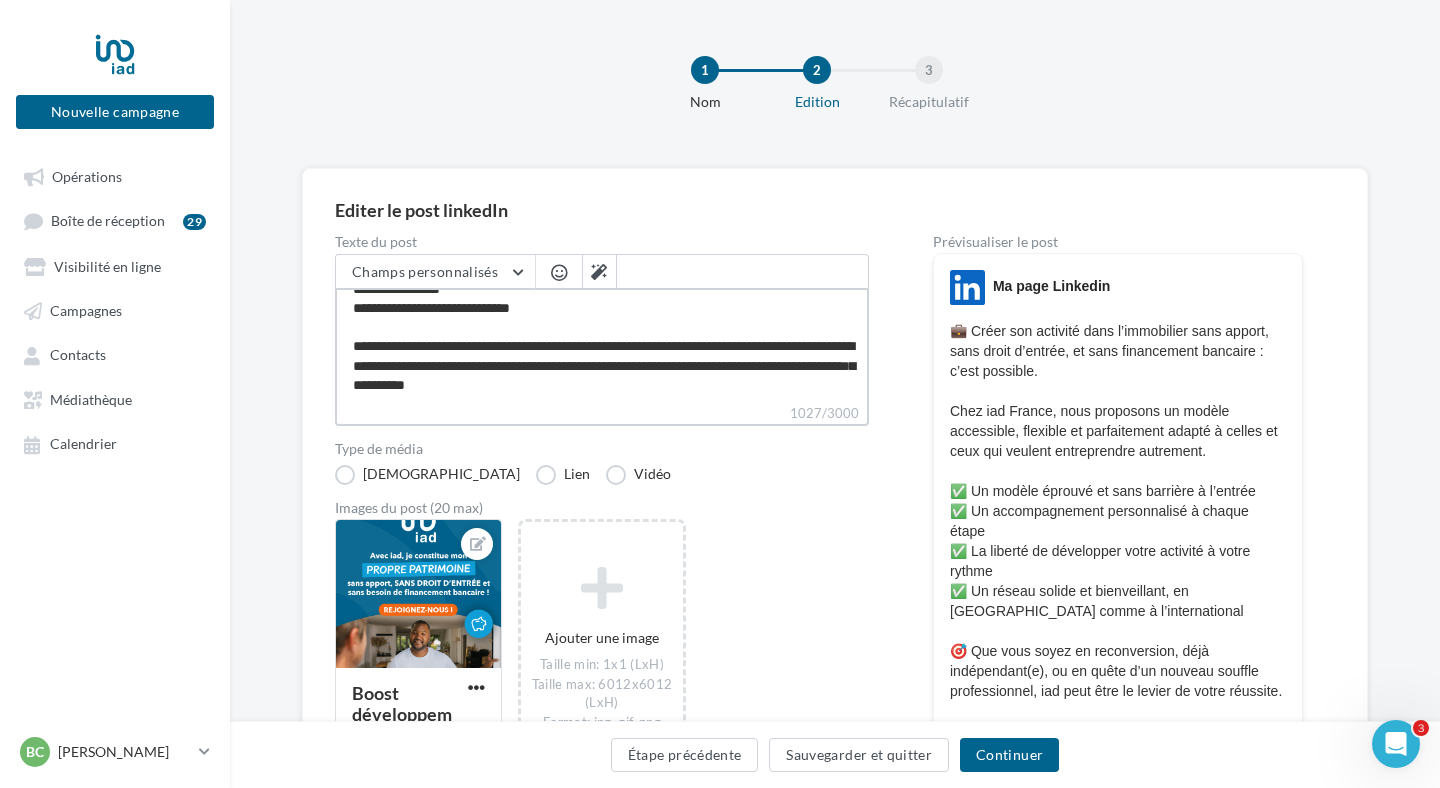 type on "**********" 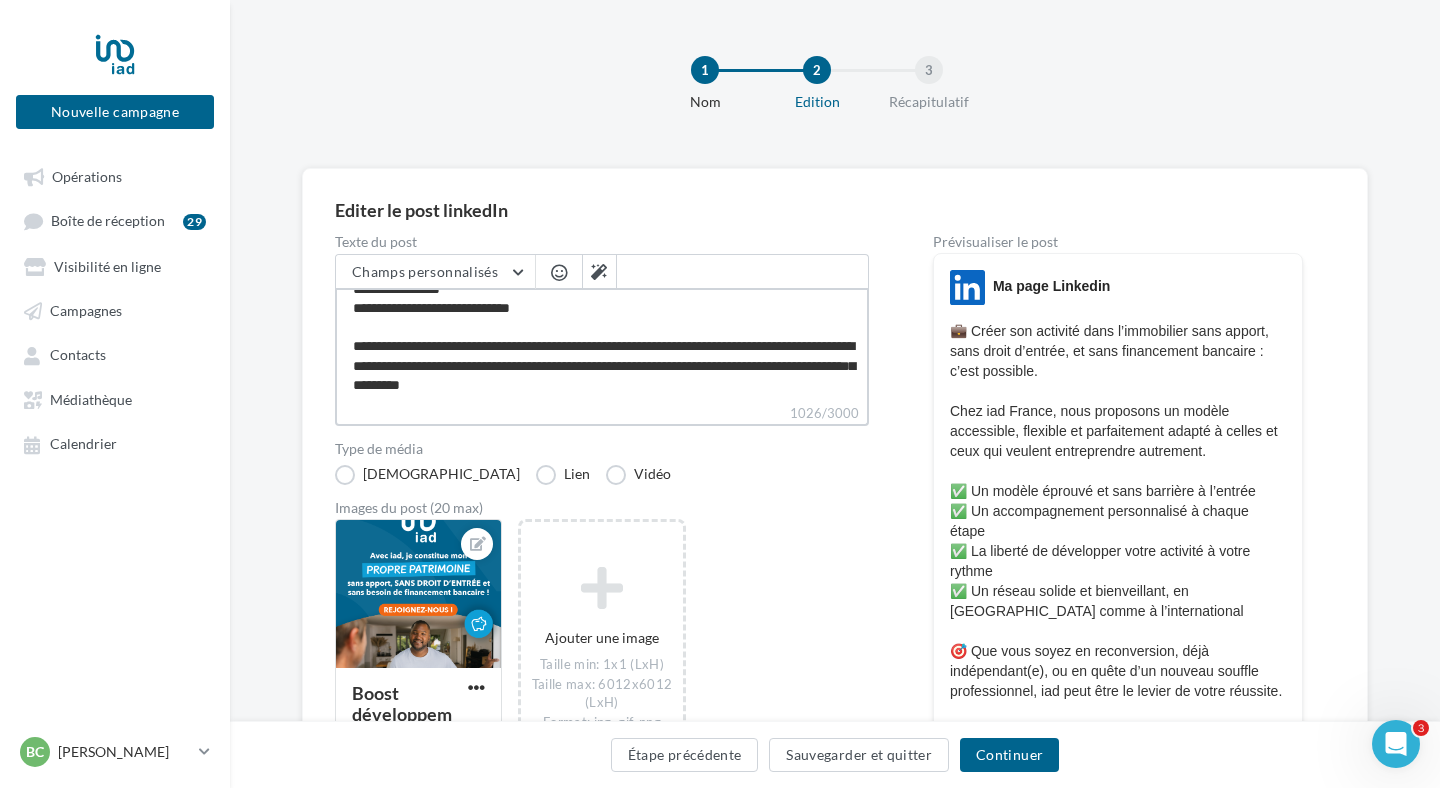 type on "**********" 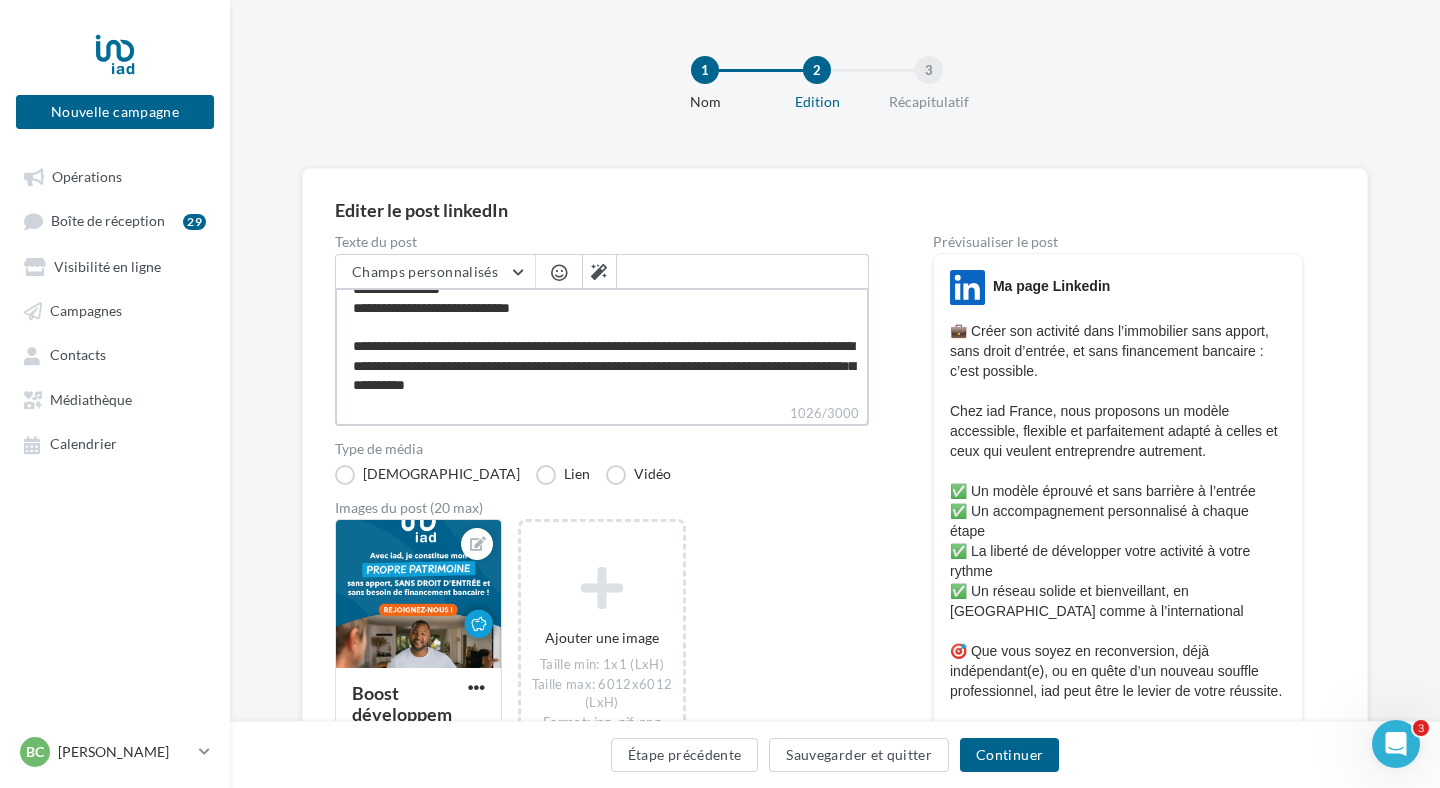 type on "**********" 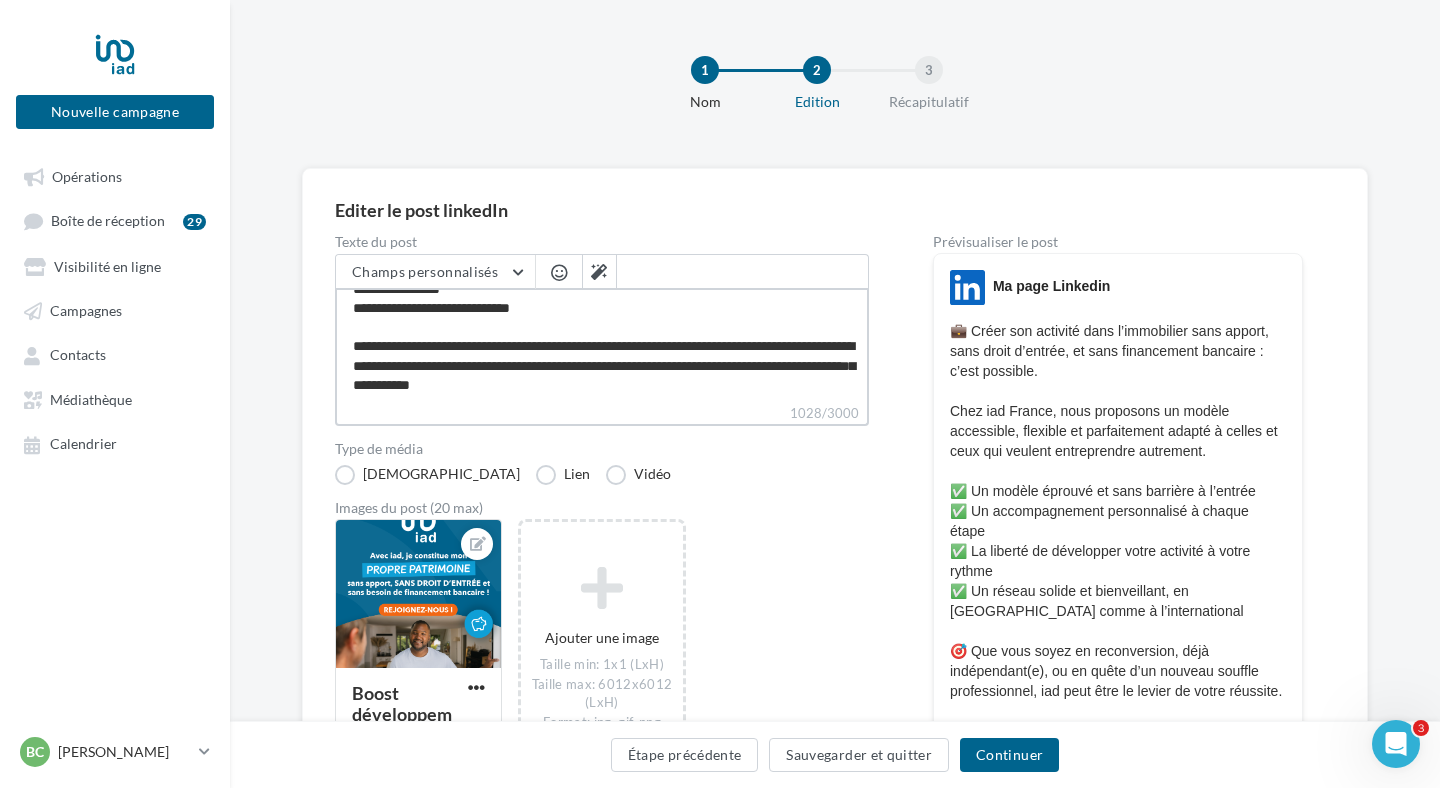type on "**********" 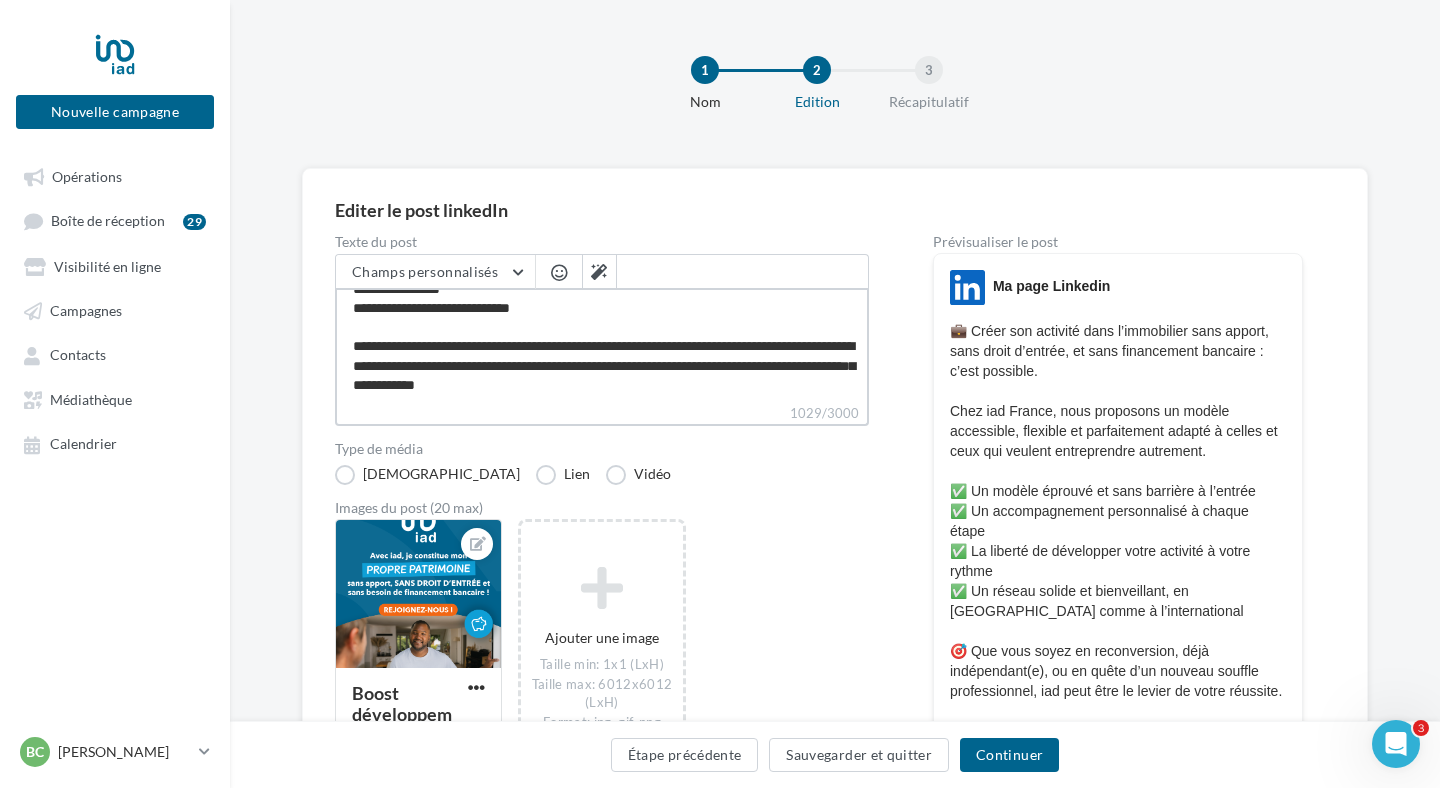 type on "**********" 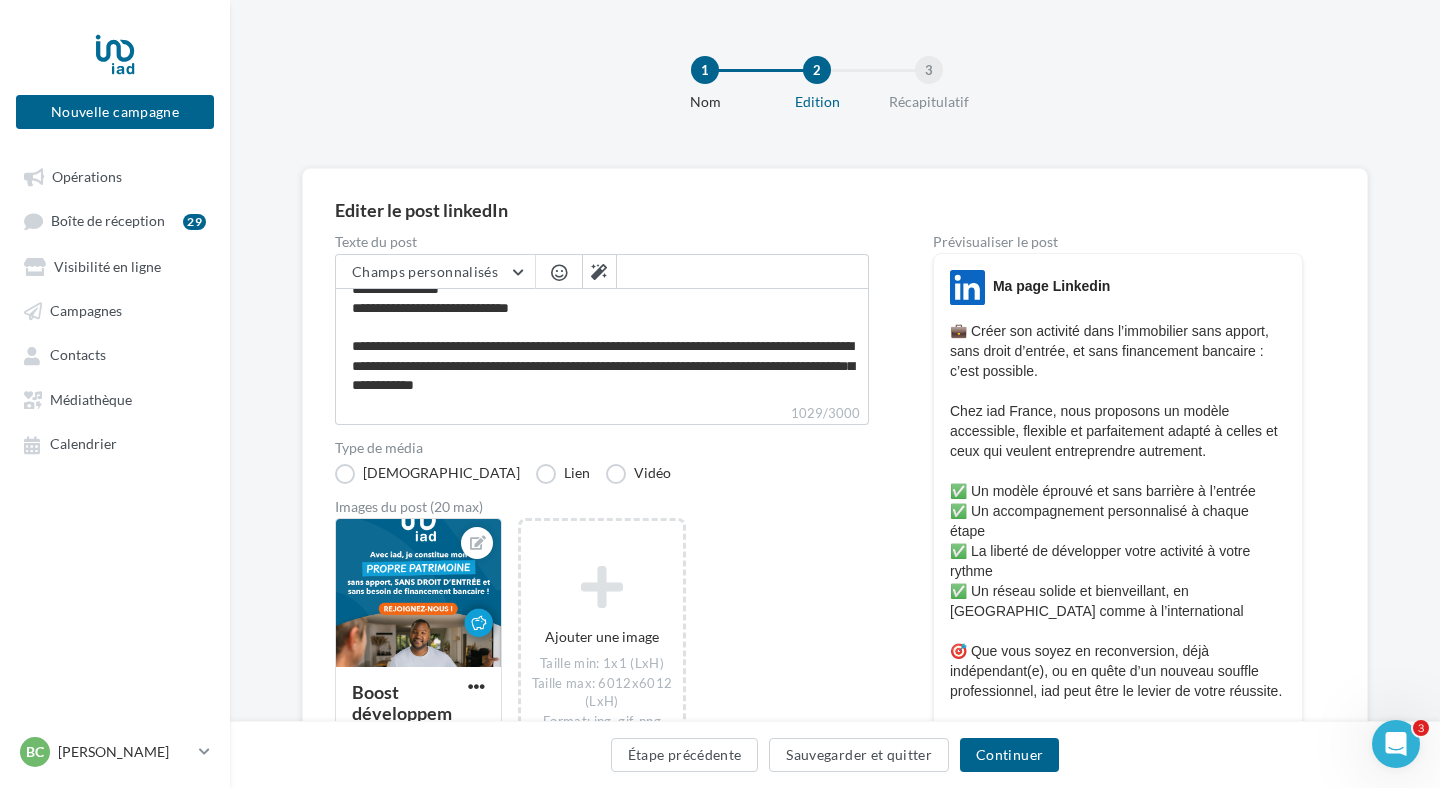 click on "Type de média" at bounding box center [602, 448] 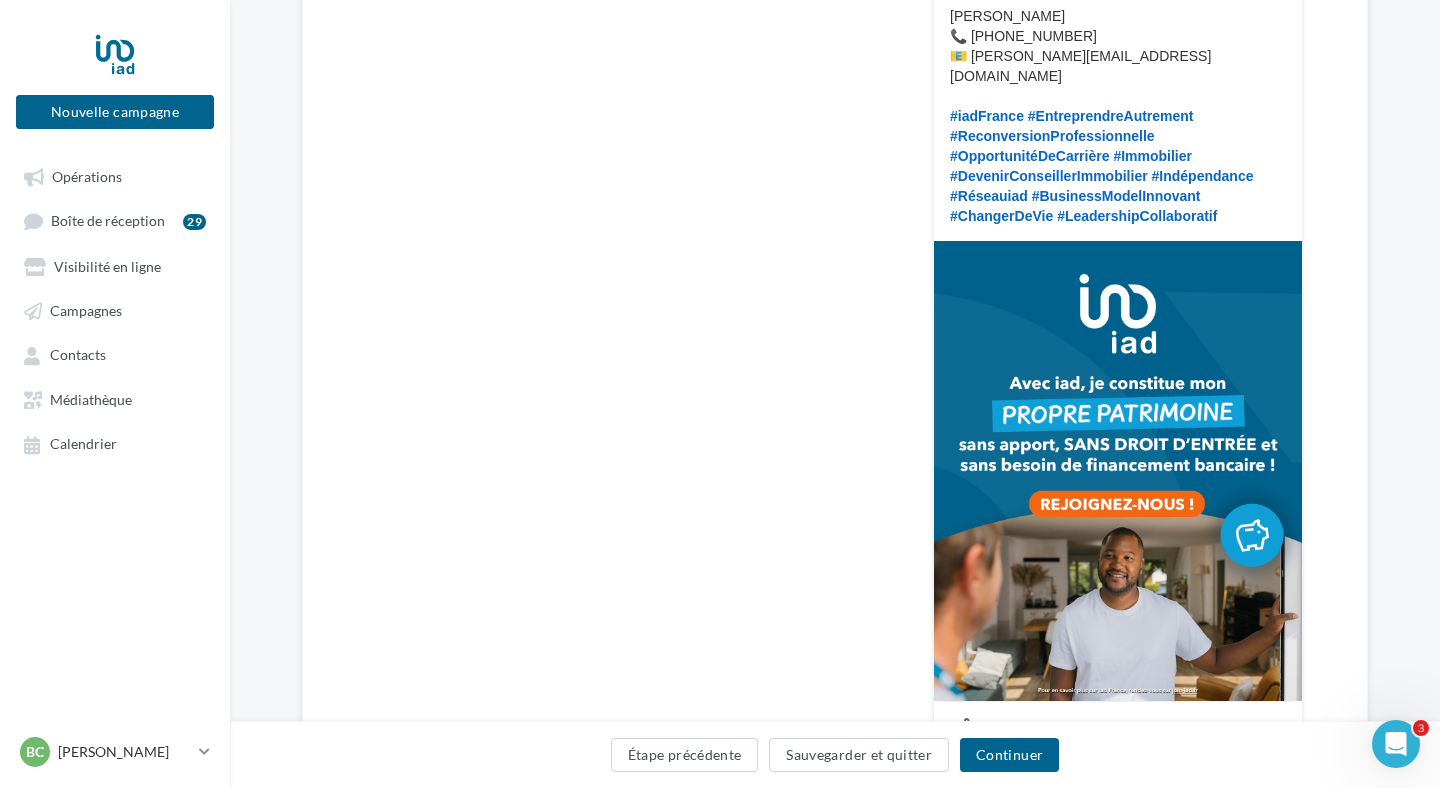 scroll, scrollTop: 805, scrollLeft: 0, axis: vertical 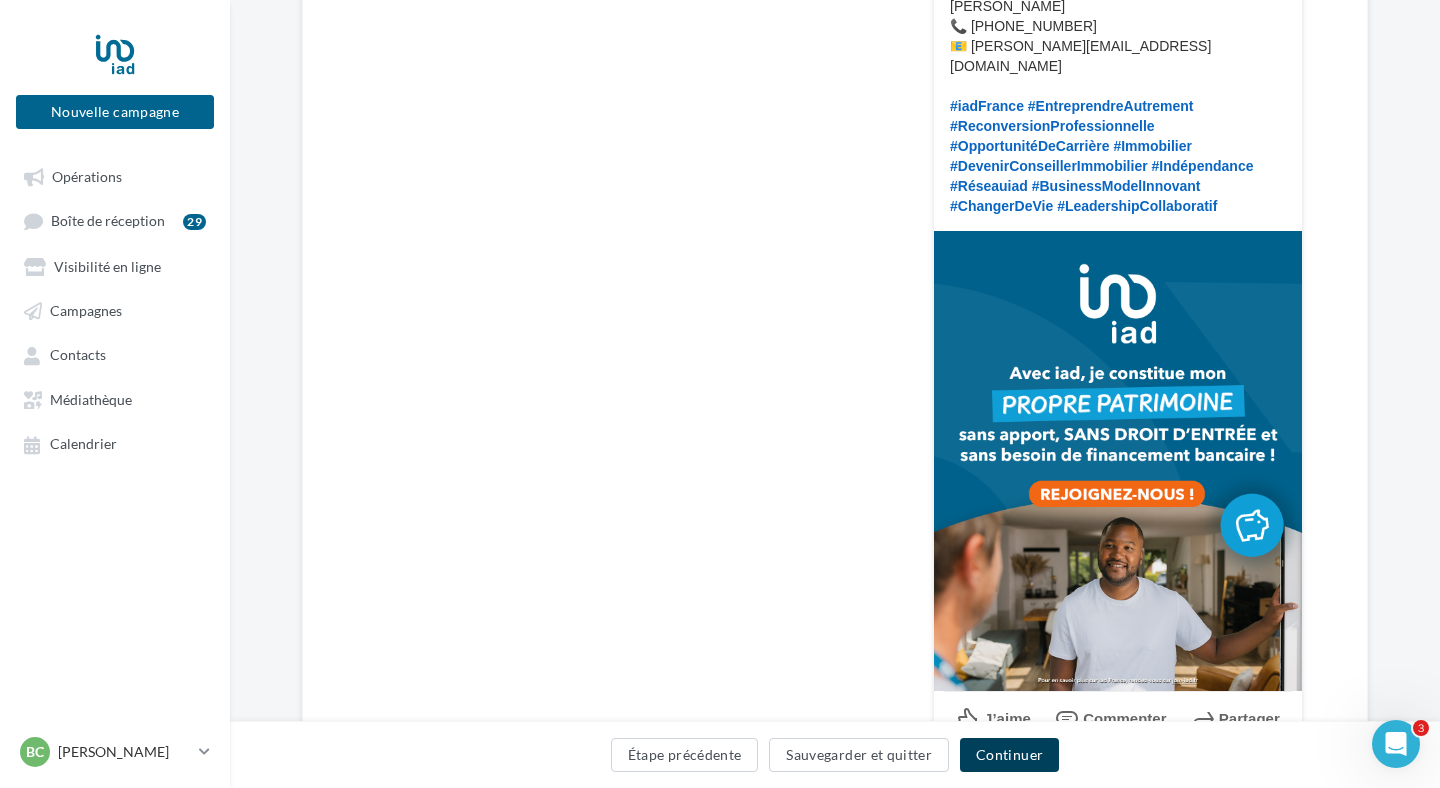 click on "Continuer" at bounding box center [1009, 755] 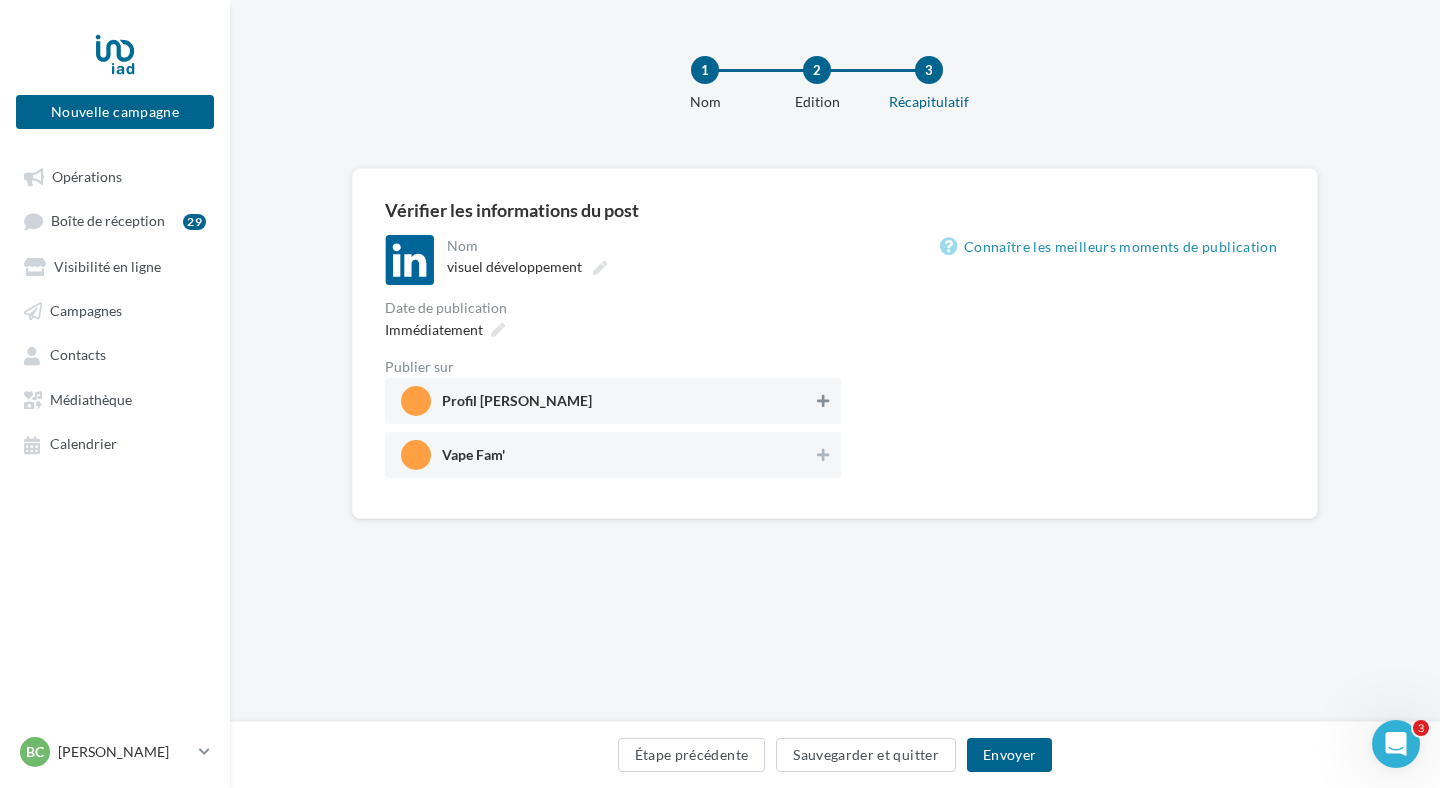 click at bounding box center [823, 401] 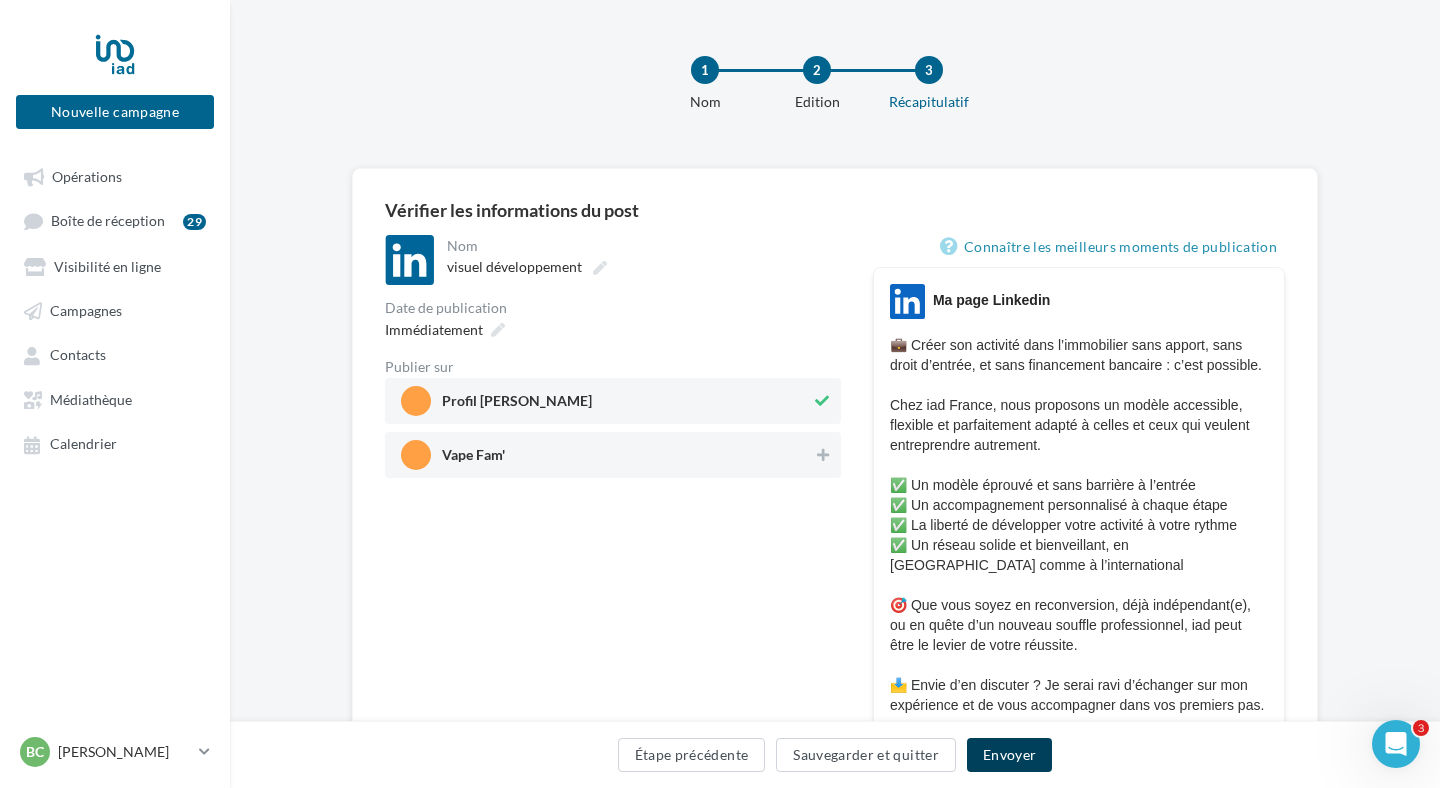 click on "Envoyer" at bounding box center [1009, 755] 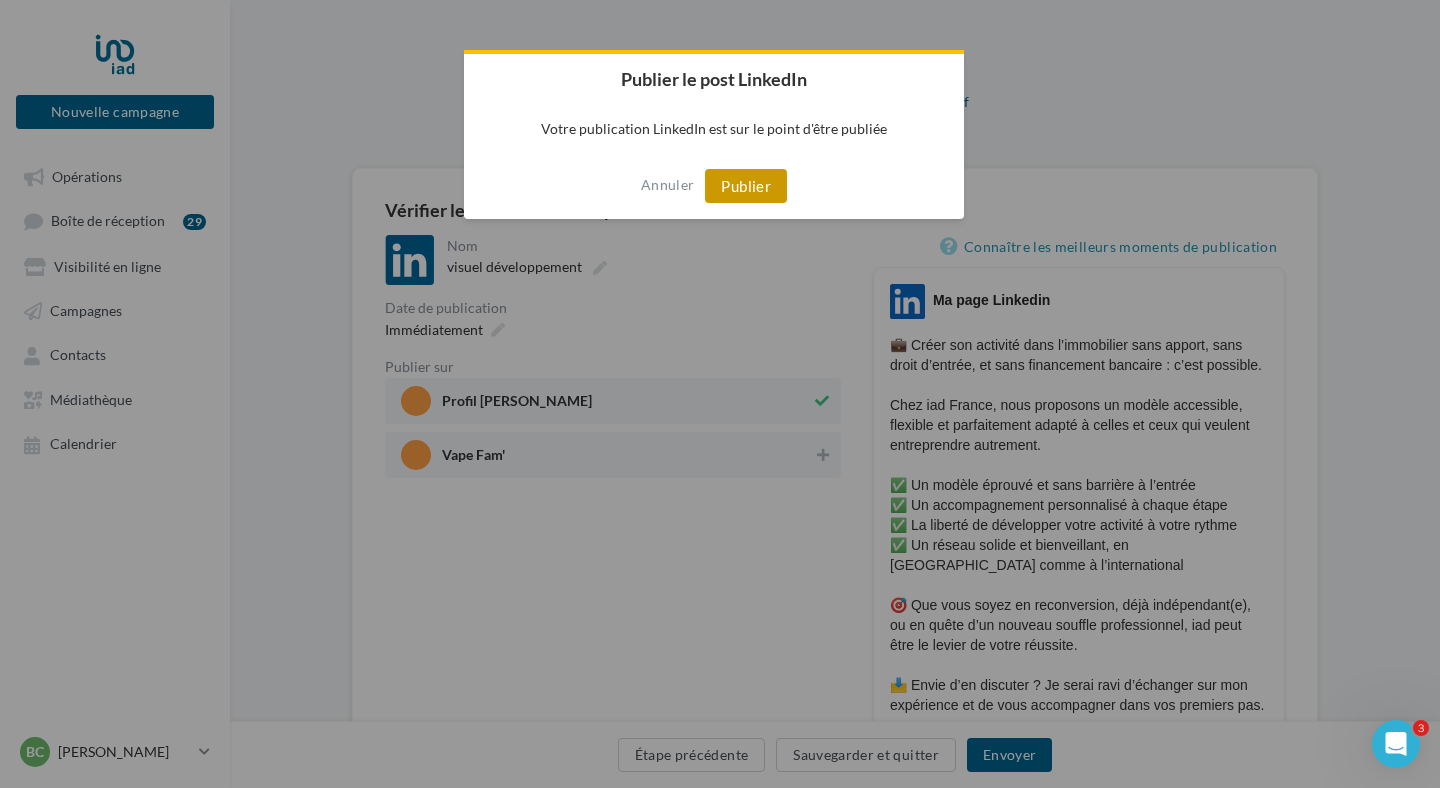 click on "Publier" at bounding box center [746, 186] 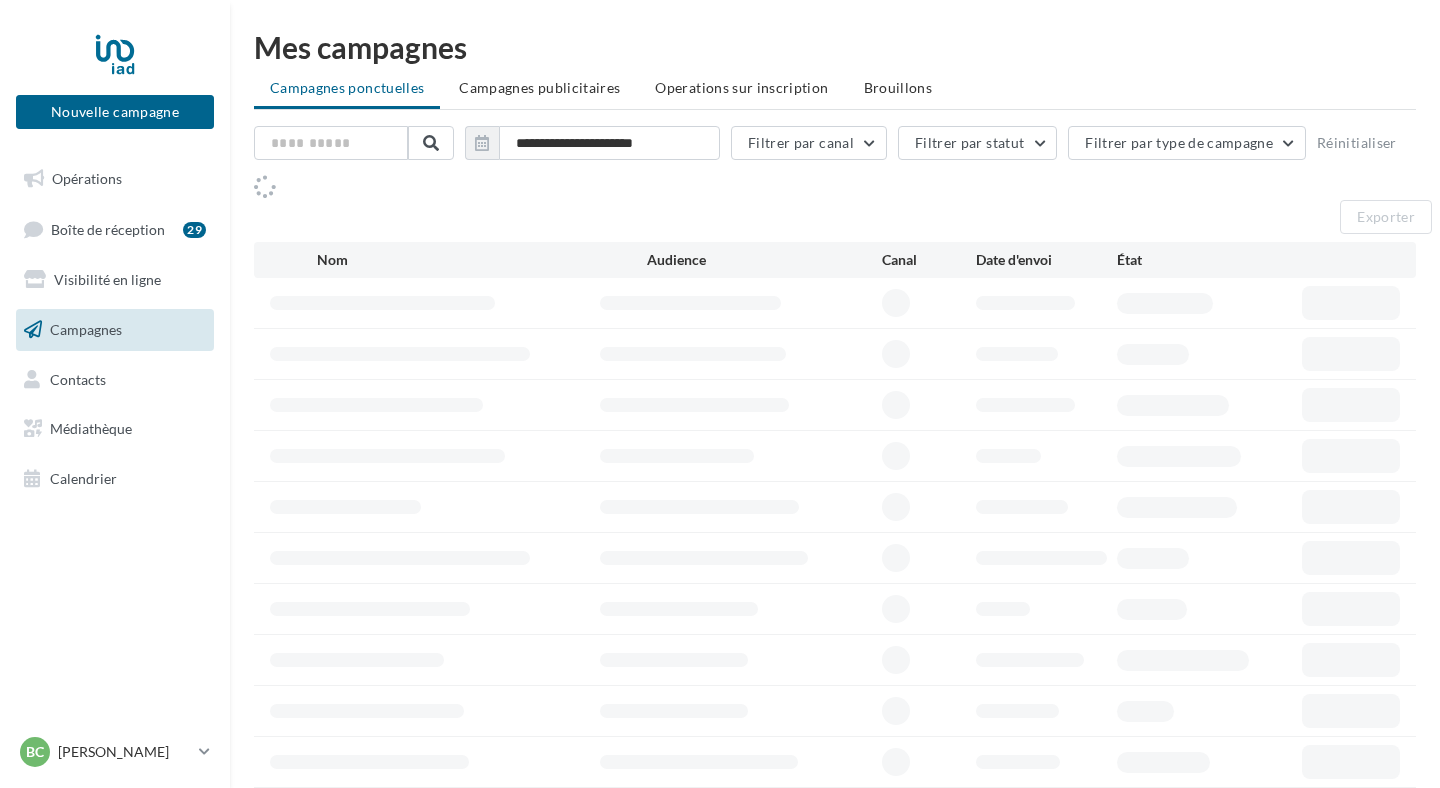 scroll, scrollTop: 0, scrollLeft: 0, axis: both 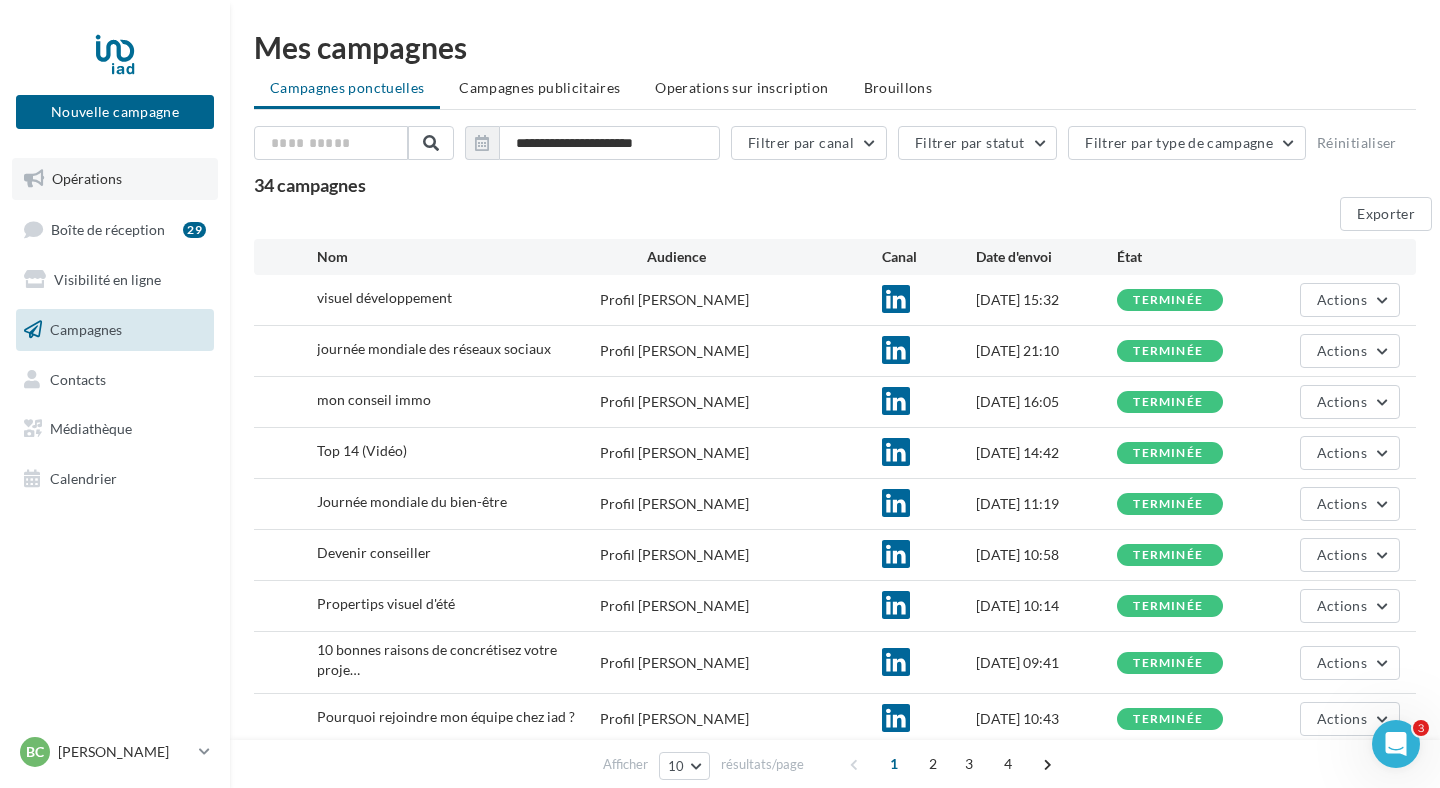 click on "Opérations" at bounding box center [115, 179] 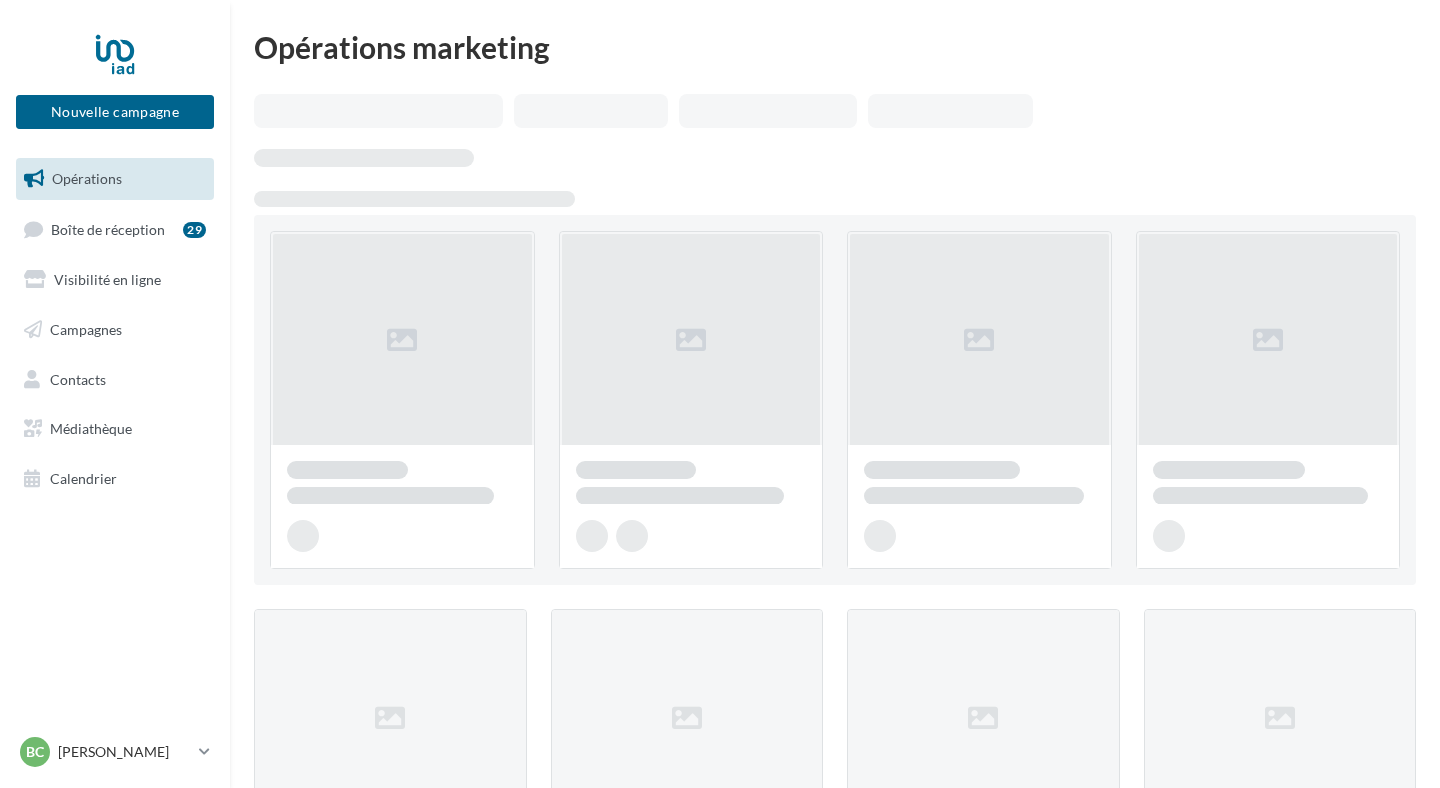 scroll, scrollTop: 0, scrollLeft: 0, axis: both 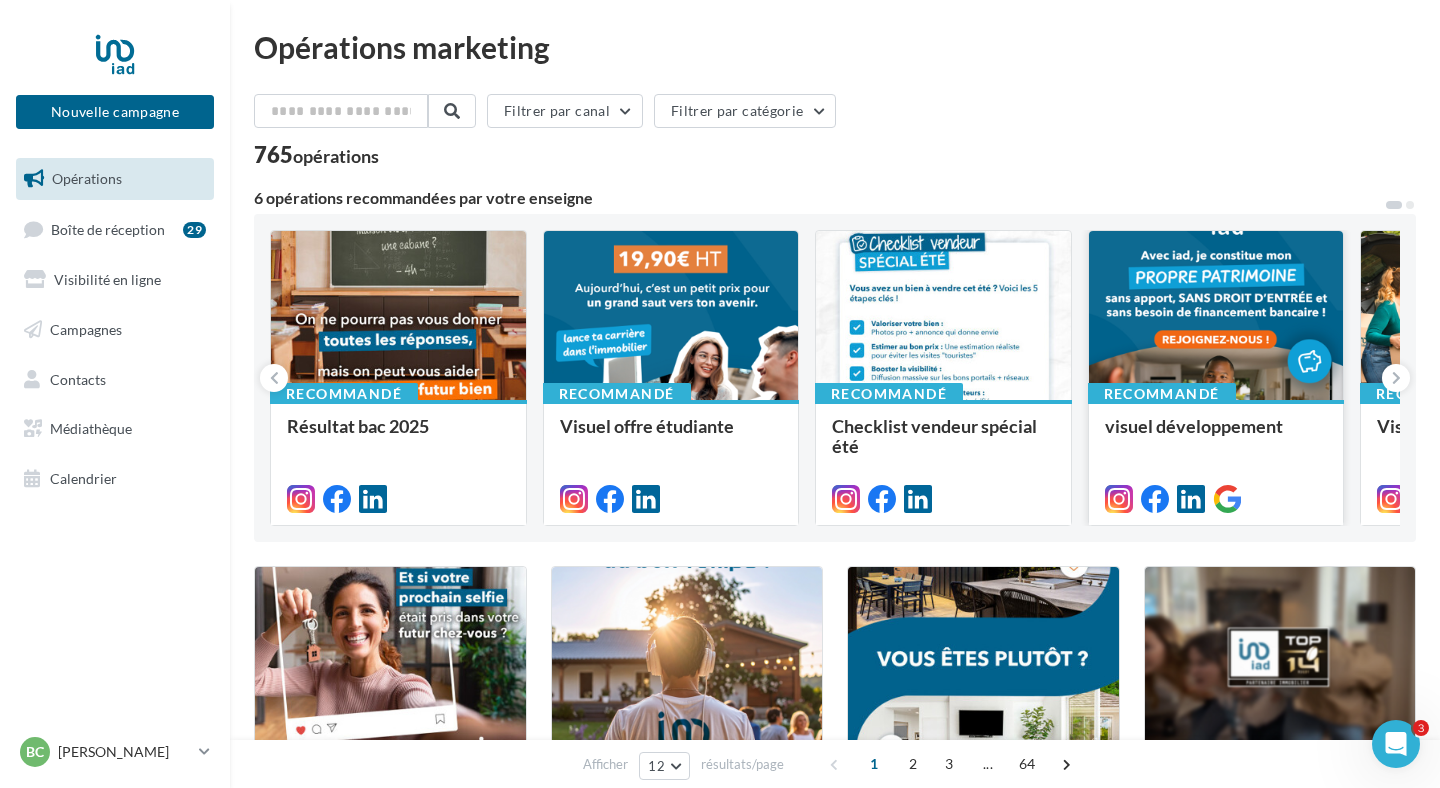 click at bounding box center [1216, 316] 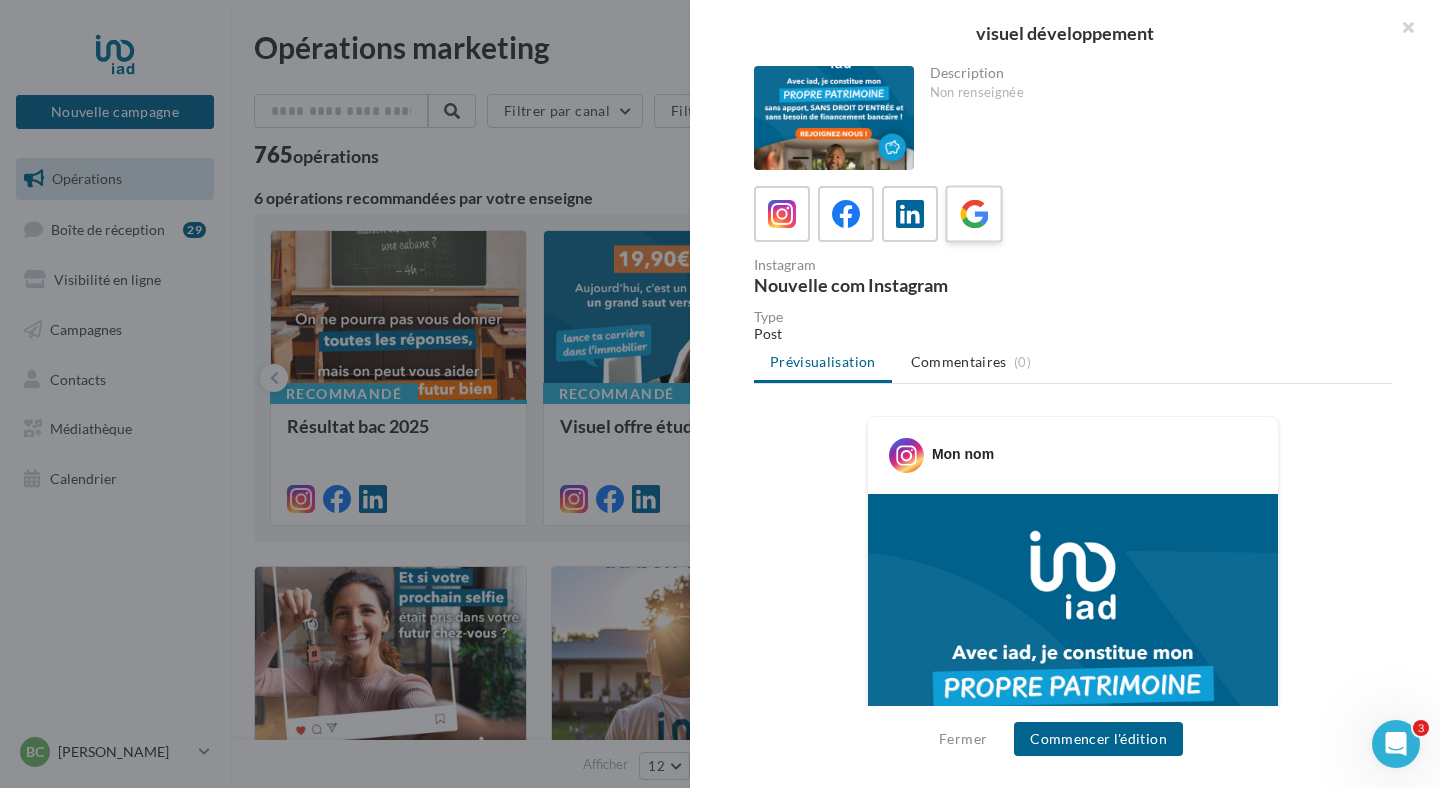 click at bounding box center (974, 214) 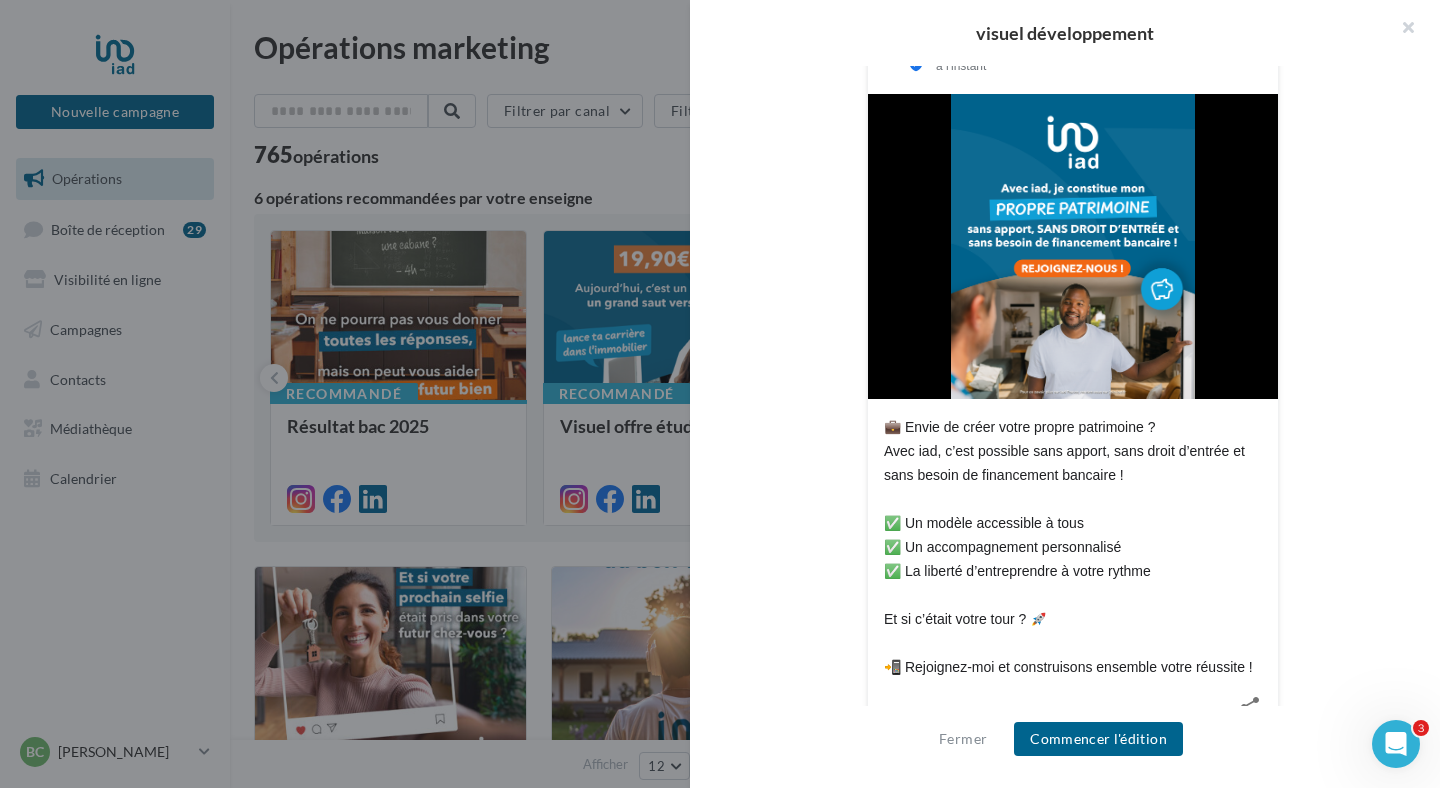 scroll, scrollTop: 403, scrollLeft: 0, axis: vertical 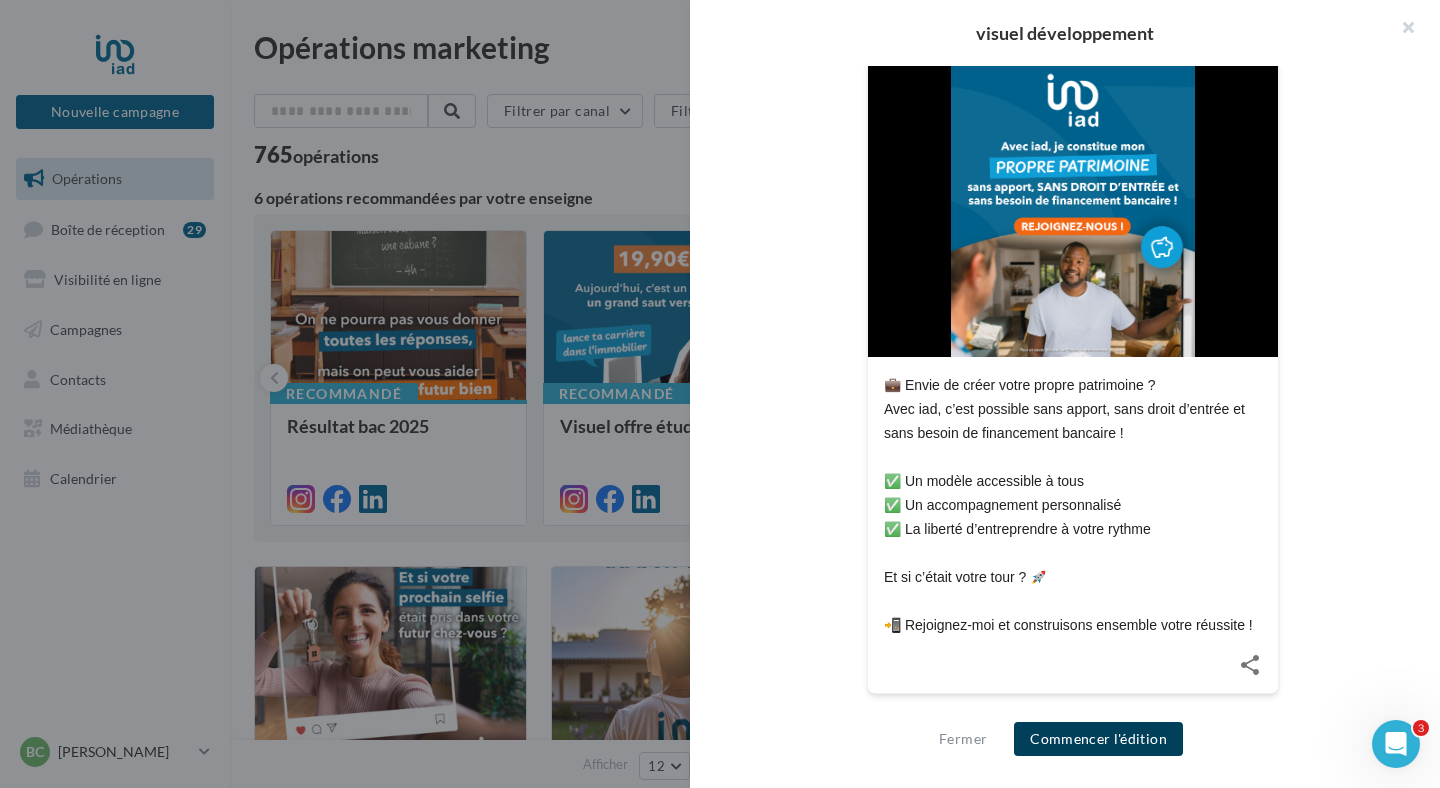 click on "Commencer l'édition" at bounding box center [1098, 739] 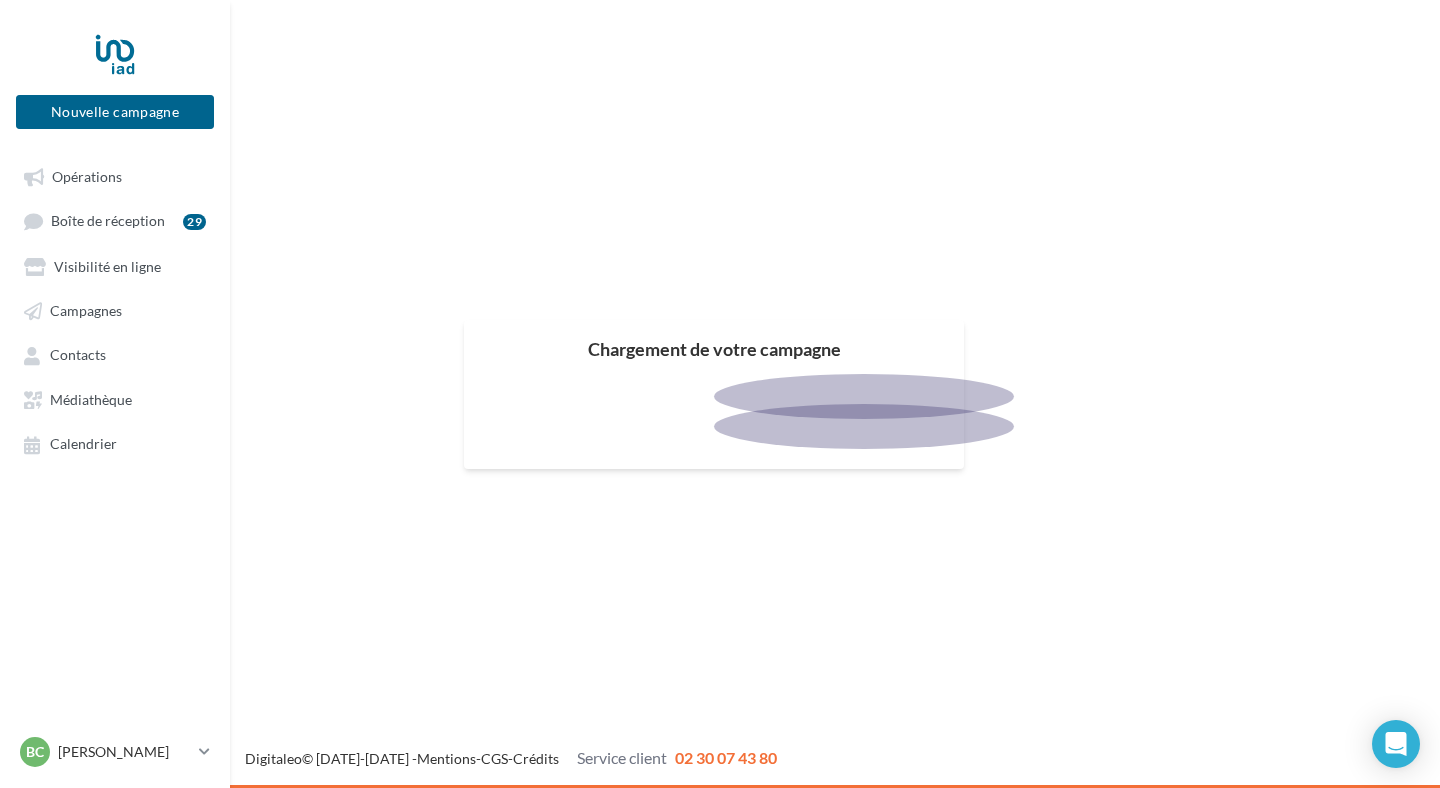 scroll, scrollTop: 0, scrollLeft: 0, axis: both 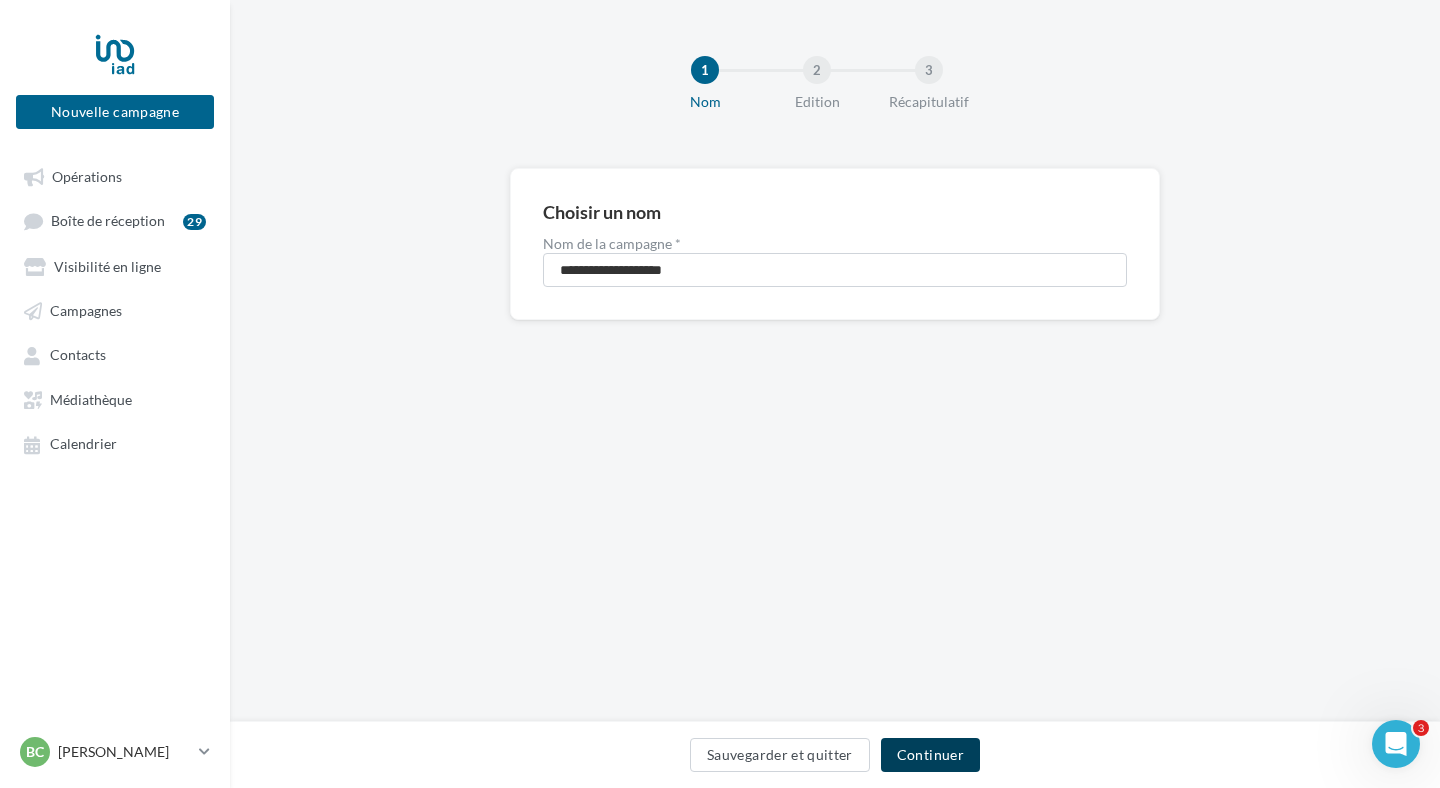 click on "Continuer" at bounding box center (930, 755) 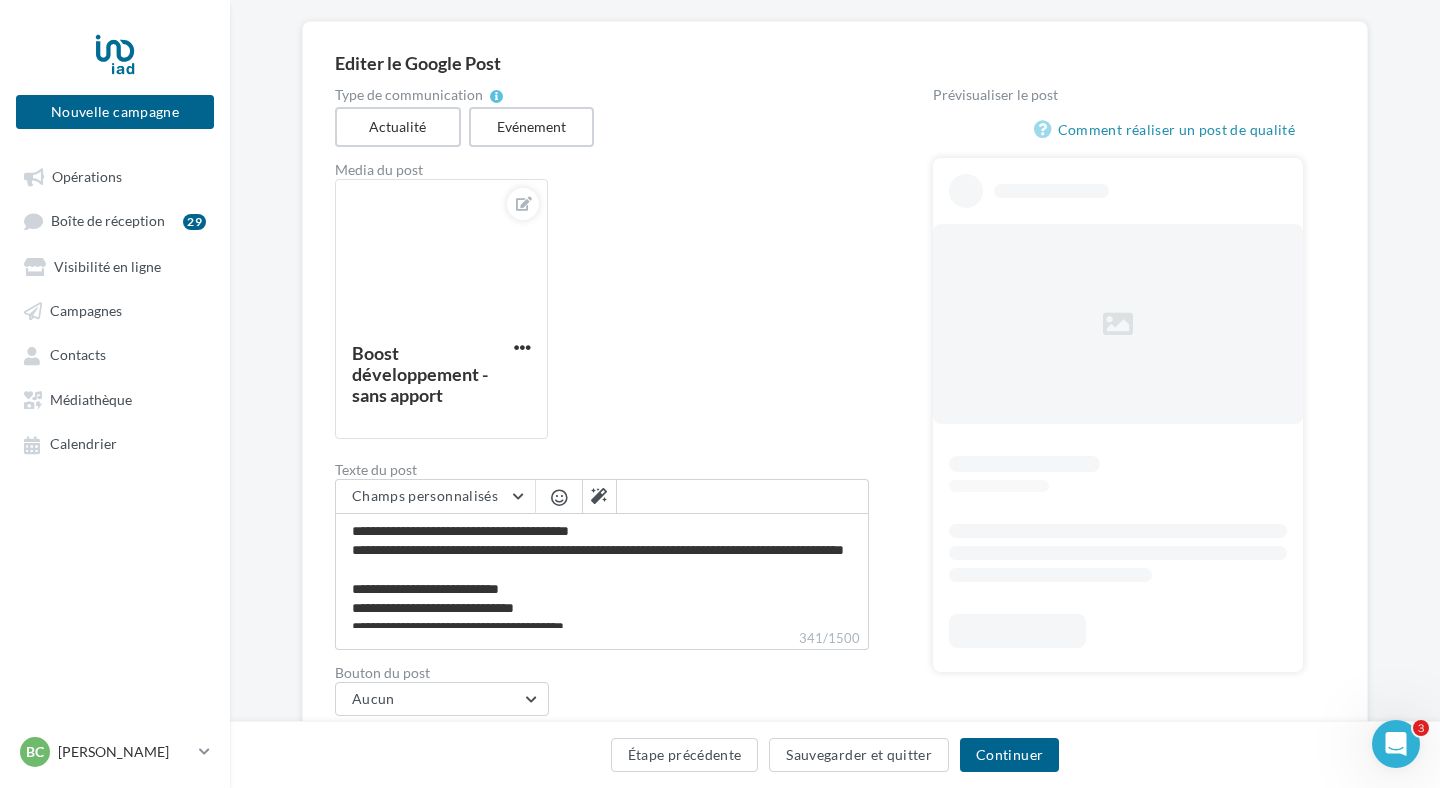 scroll, scrollTop: 196, scrollLeft: 0, axis: vertical 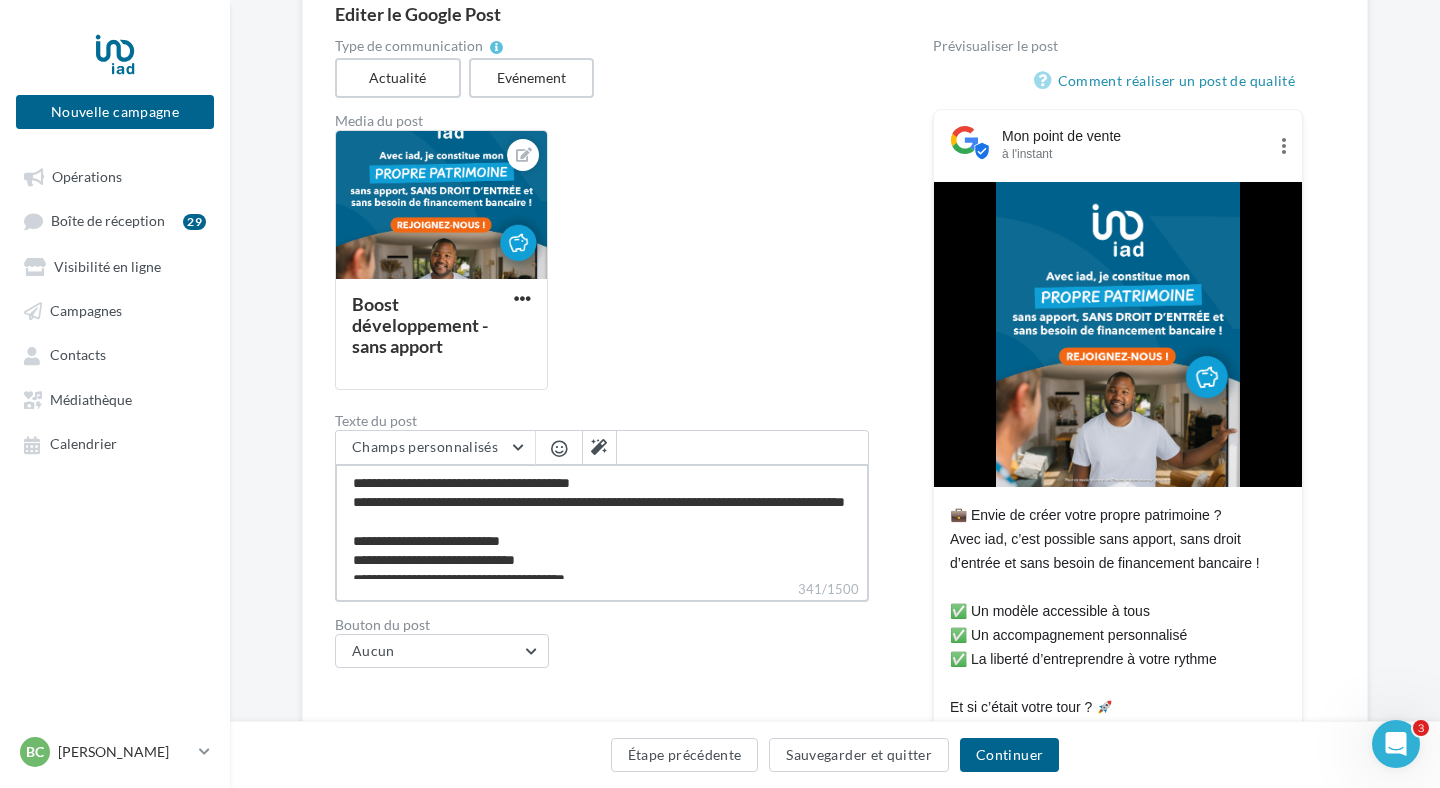 click on "**********" at bounding box center (602, 521) 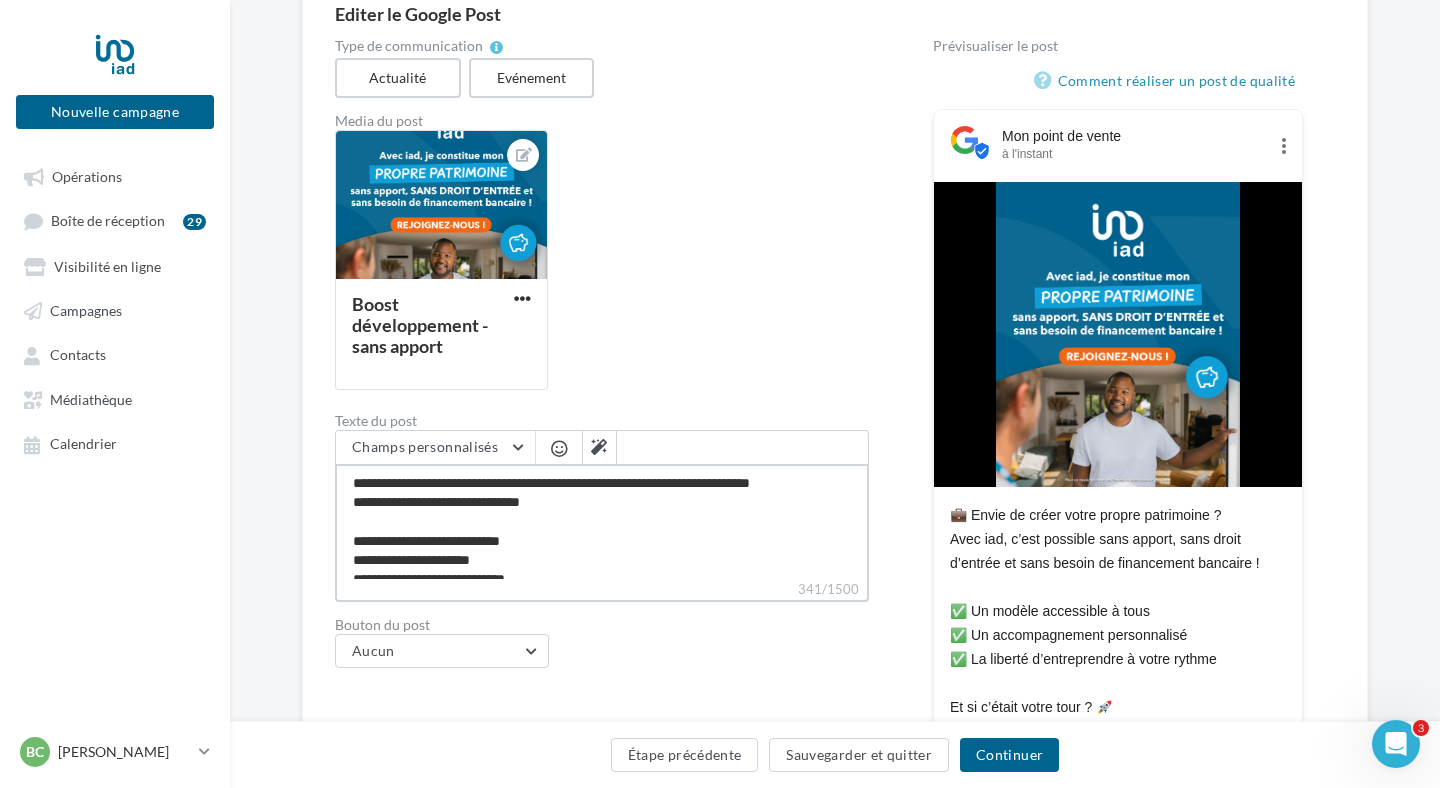 scroll, scrollTop: 182, scrollLeft: 0, axis: vertical 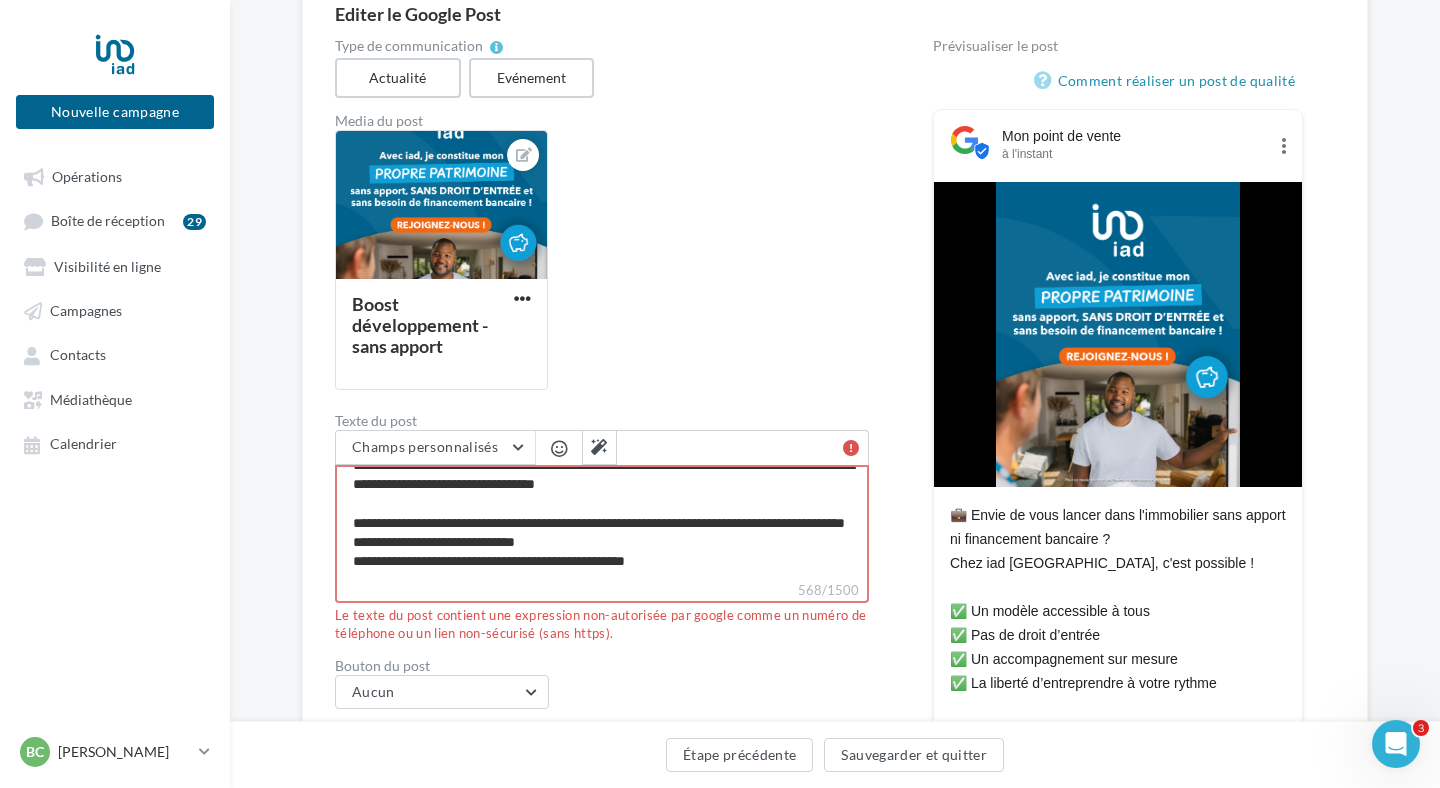drag, startPoint x: 575, startPoint y: 552, endPoint x: 465, endPoint y: 550, distance: 110.01818 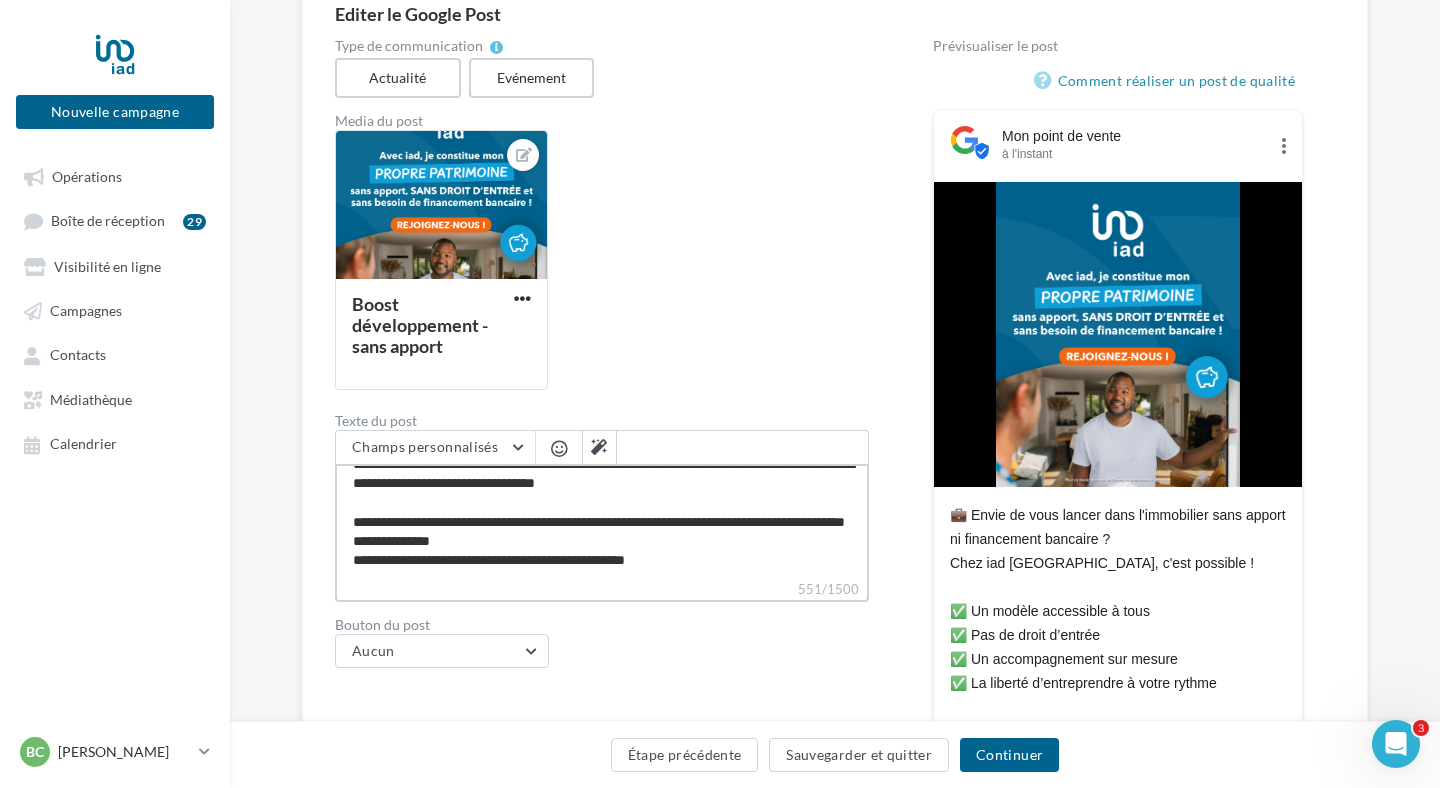 type on "**********" 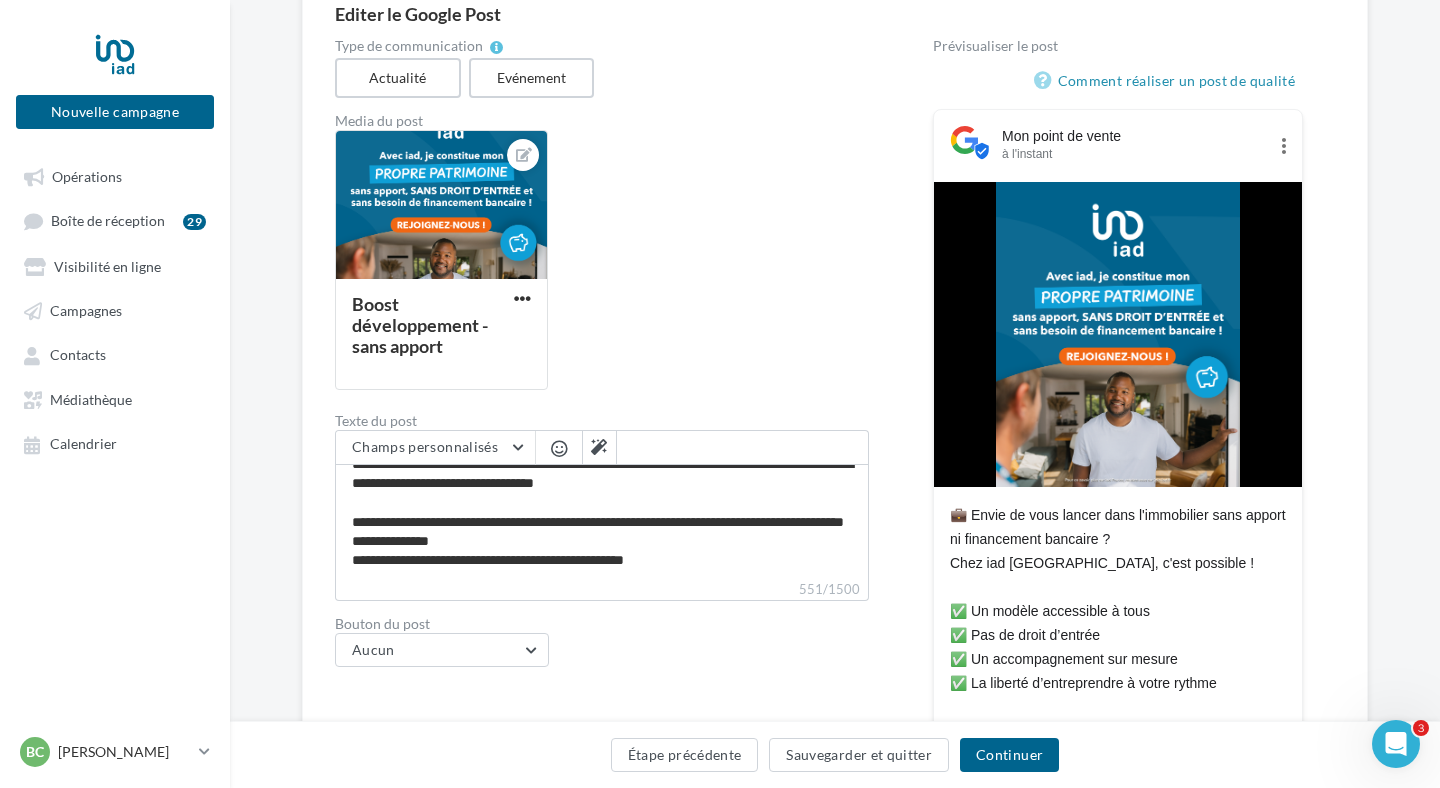 click on "Bouton du post" at bounding box center (602, 624) 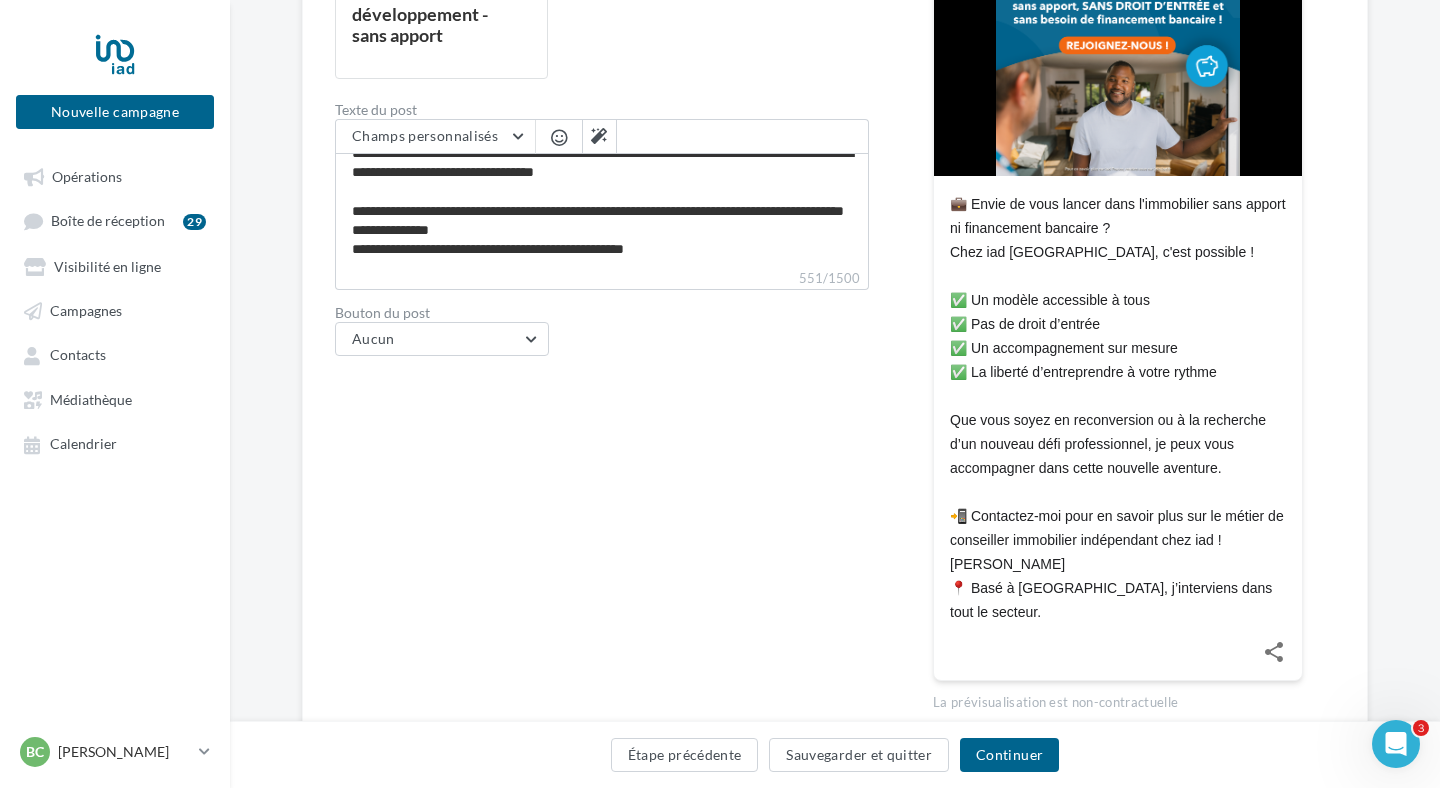 scroll, scrollTop: 557, scrollLeft: 0, axis: vertical 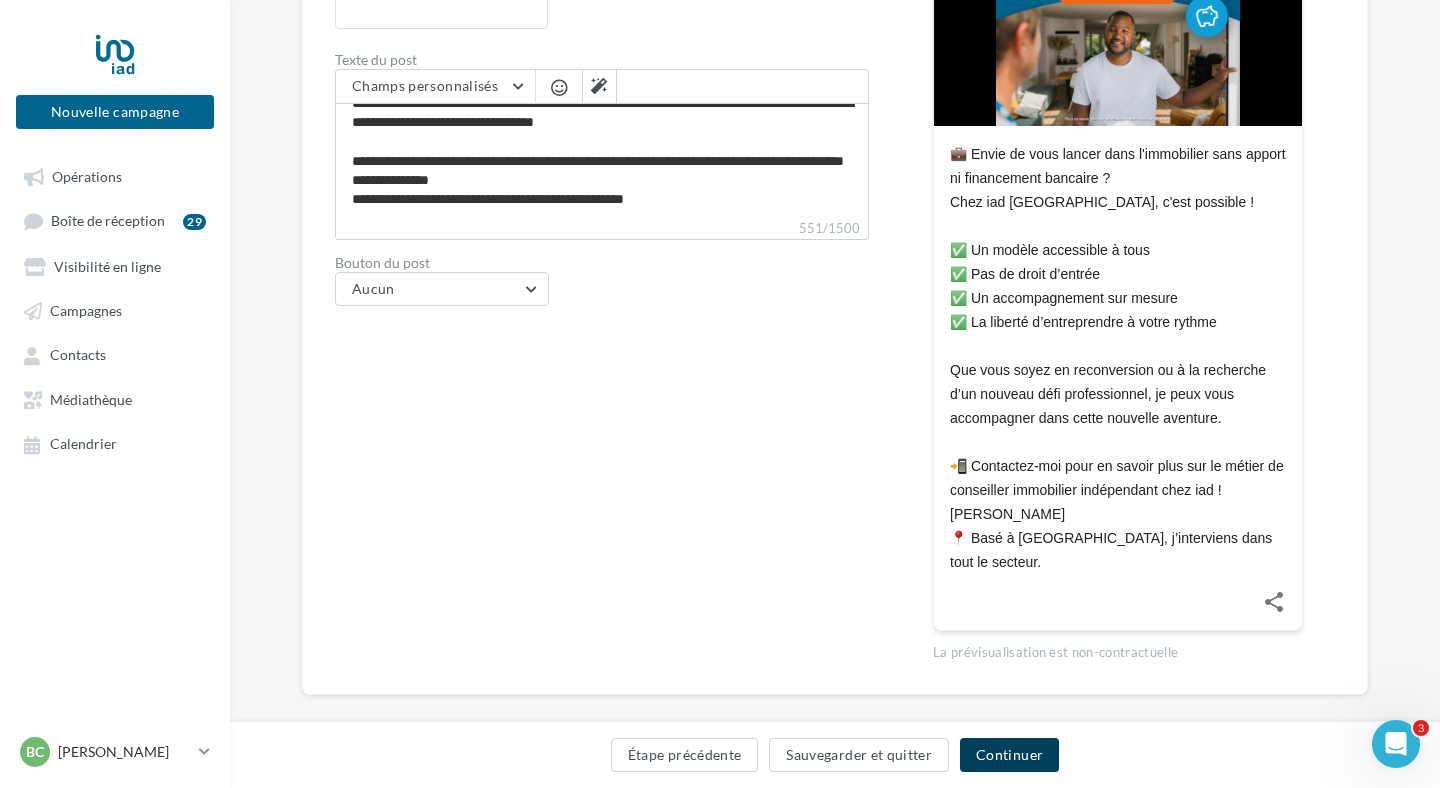 click on "Continuer" at bounding box center [1009, 755] 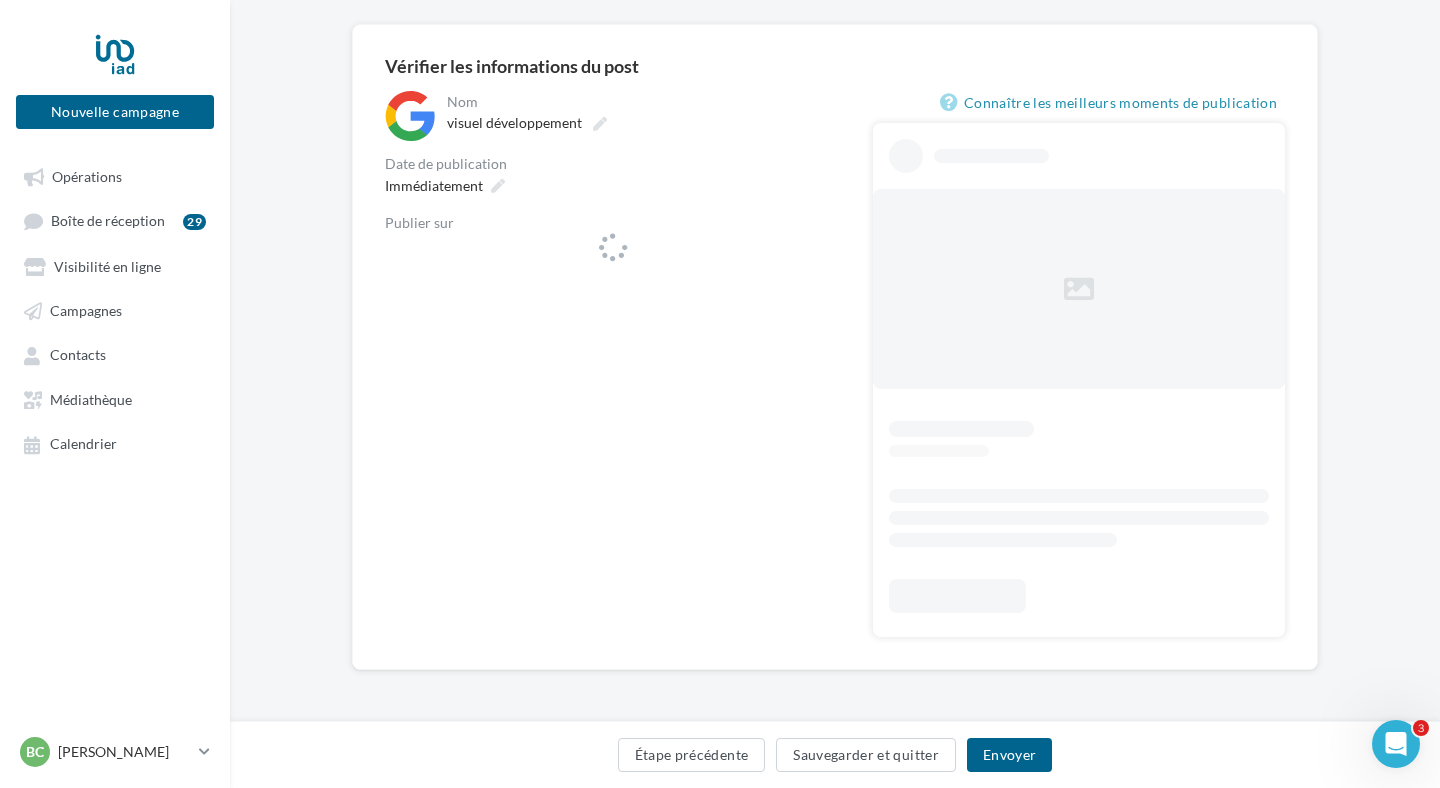 scroll, scrollTop: 0, scrollLeft: 0, axis: both 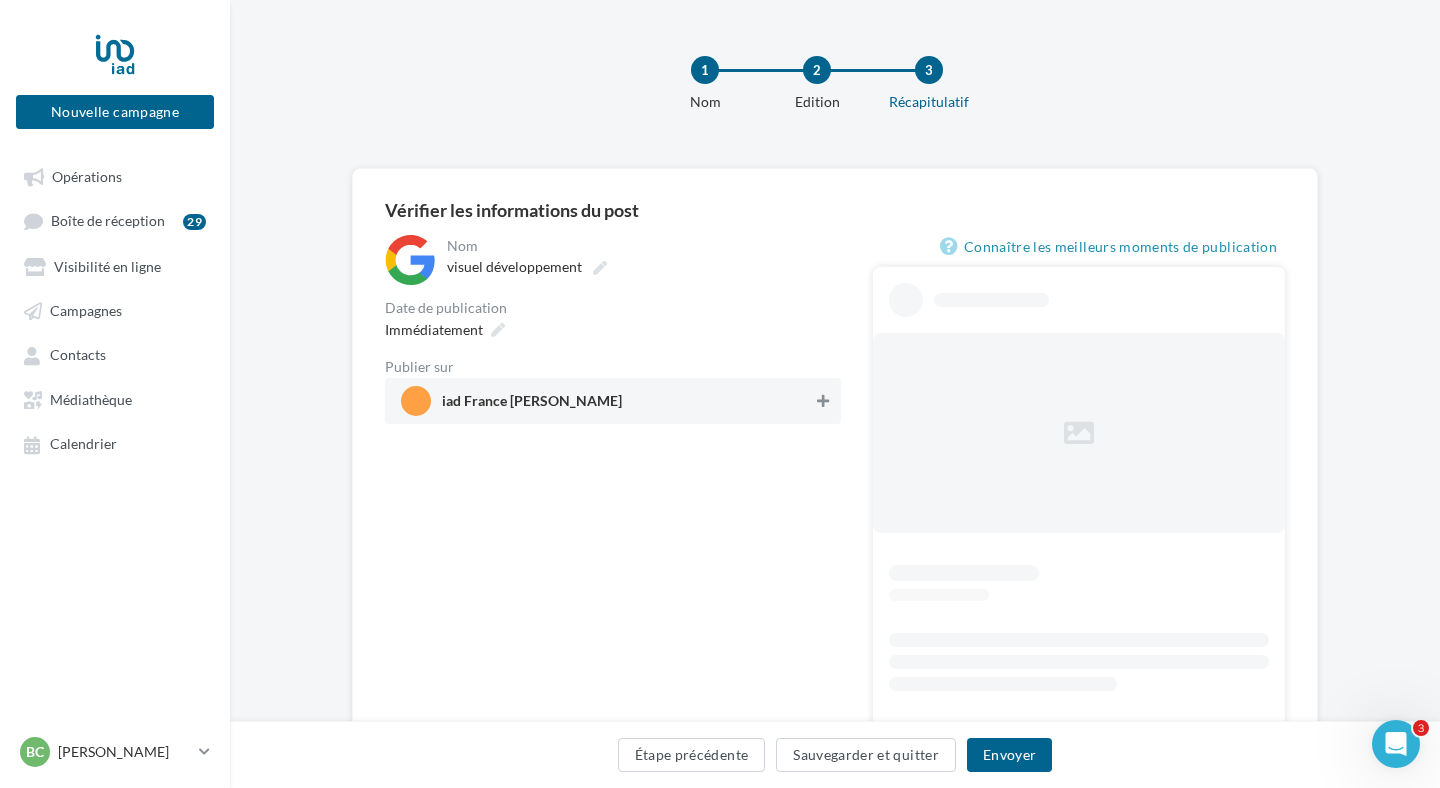 click at bounding box center [823, 401] 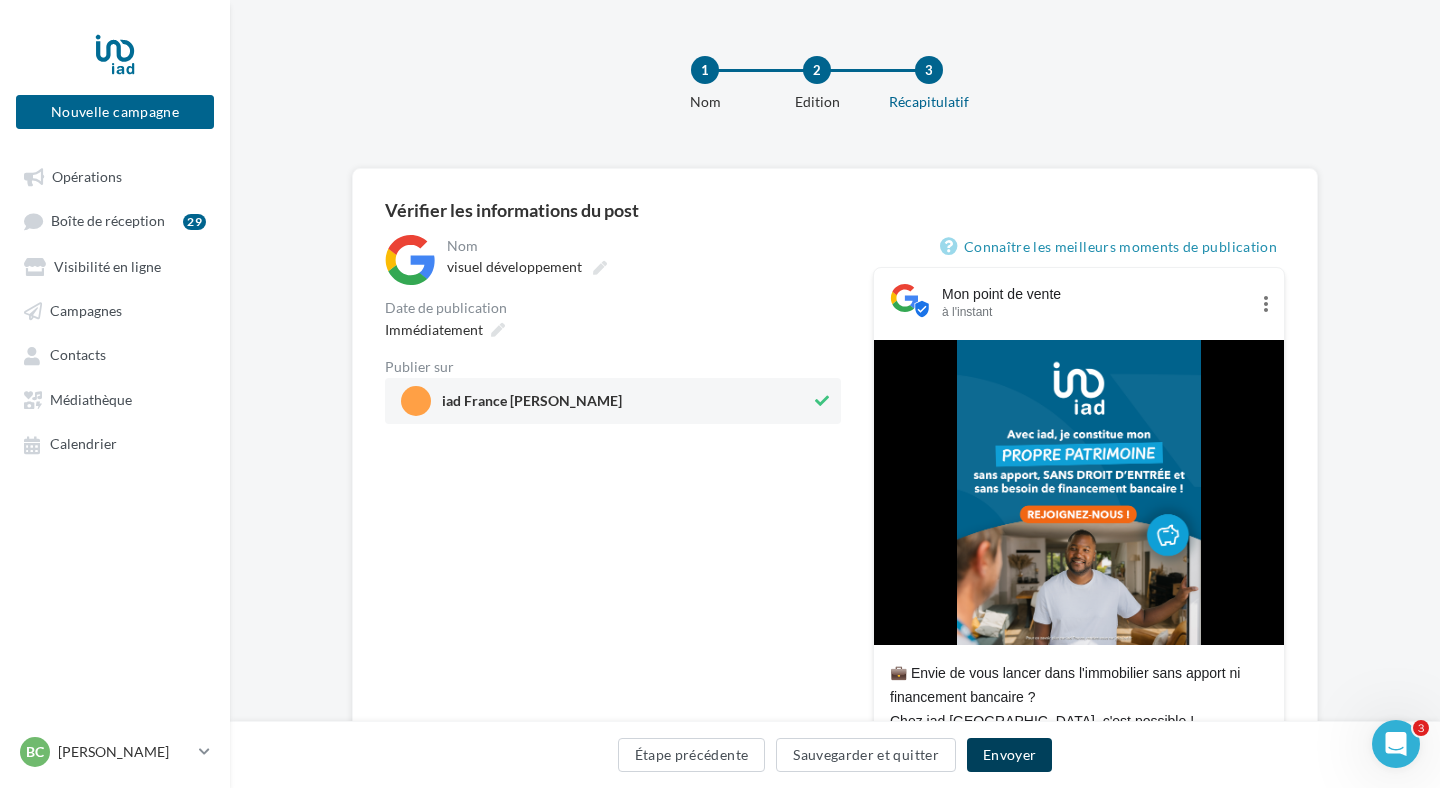 click on "Envoyer" at bounding box center [1009, 755] 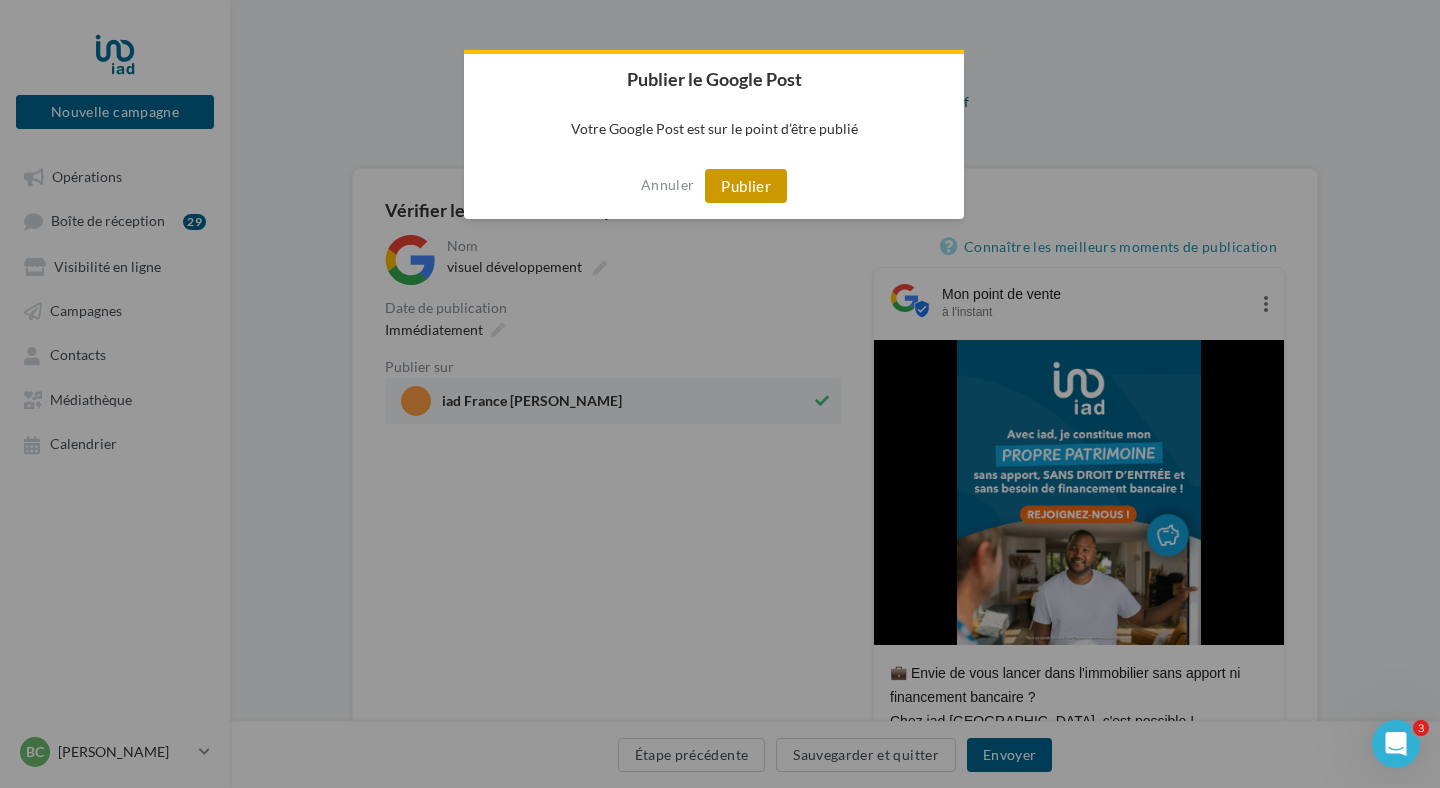 click on "Publier" at bounding box center (746, 186) 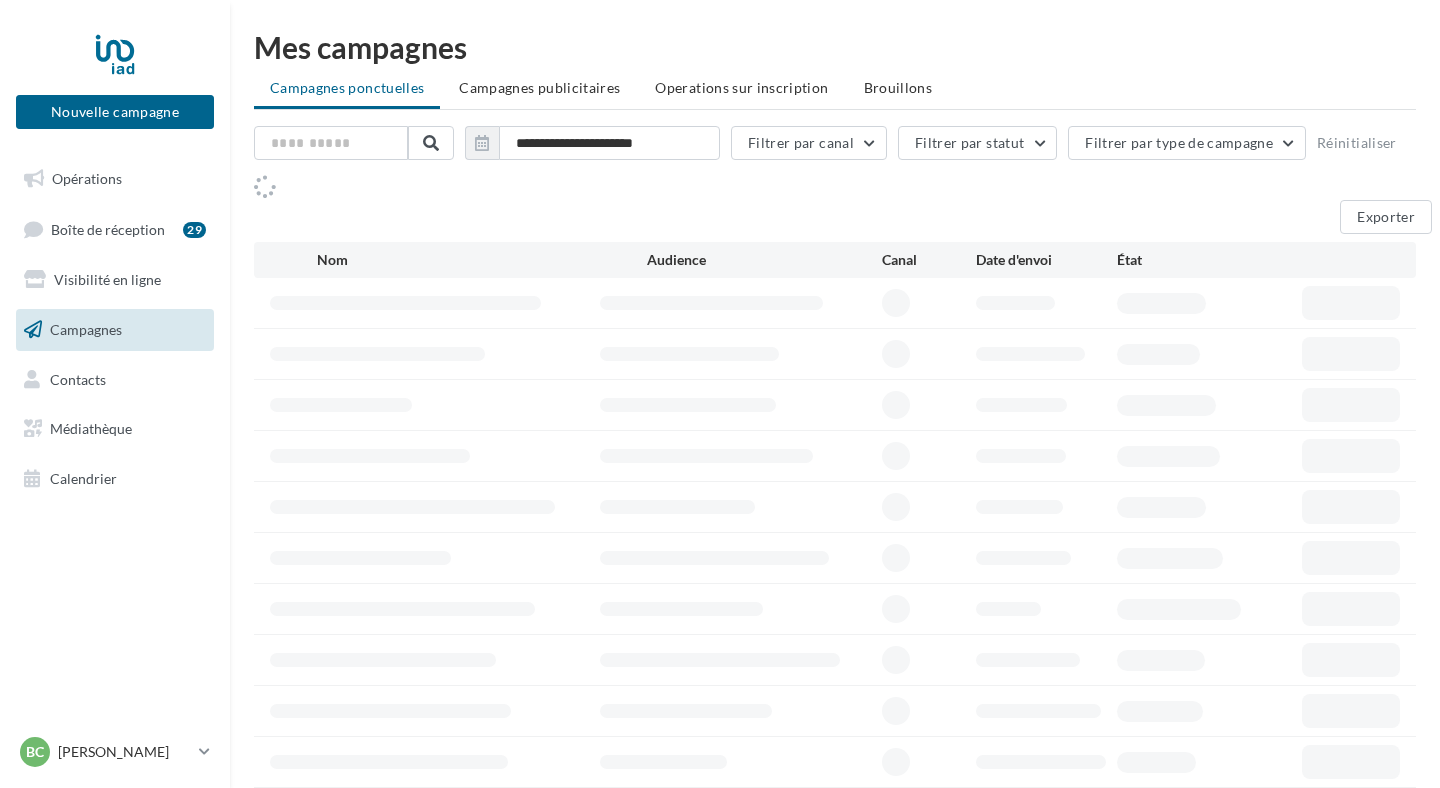 scroll, scrollTop: 0, scrollLeft: 0, axis: both 